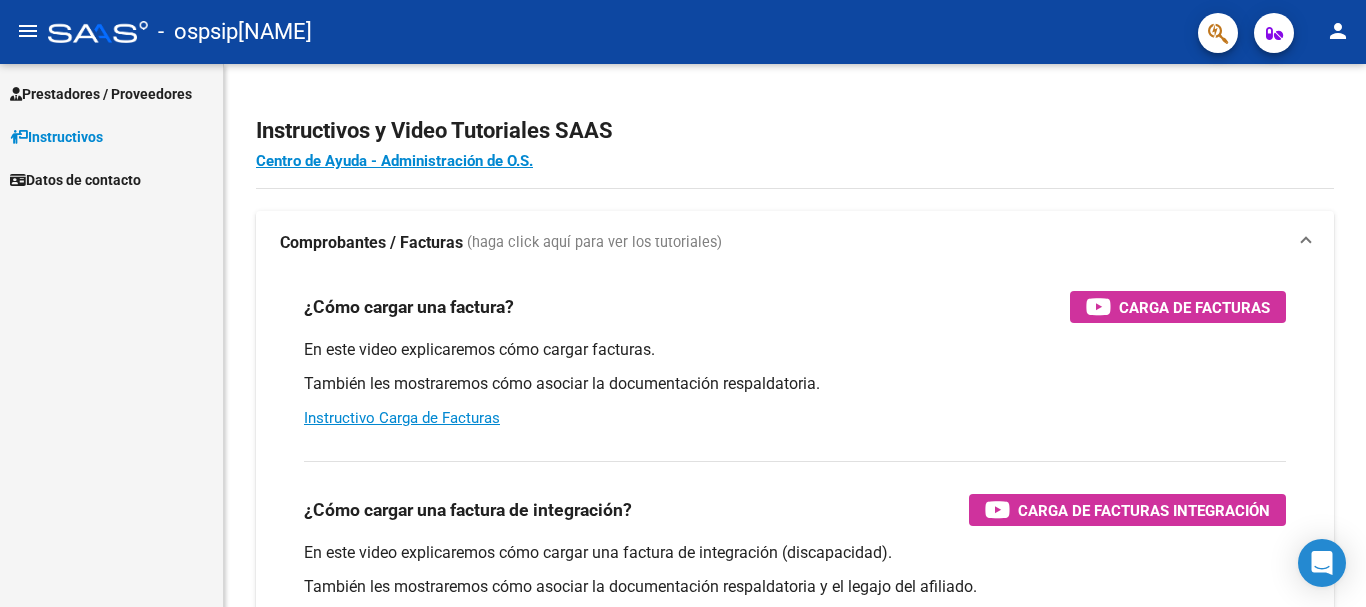 scroll, scrollTop: 0, scrollLeft: 0, axis: both 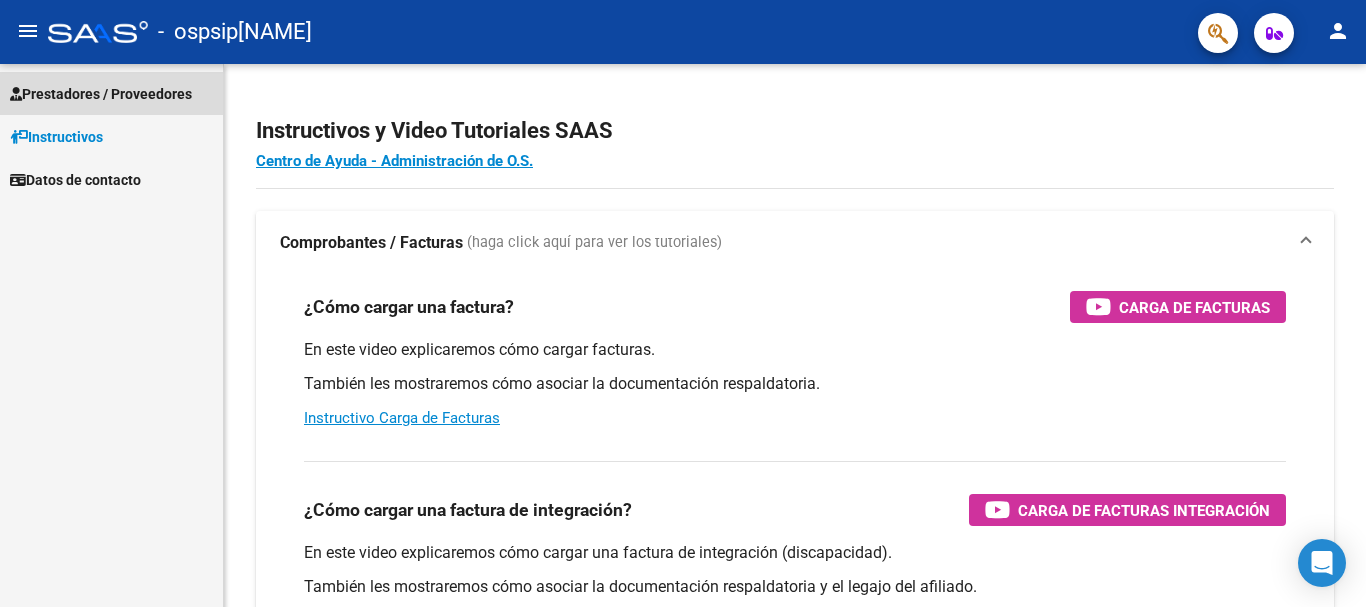 click on "Prestadores / Proveedores" at bounding box center [101, 94] 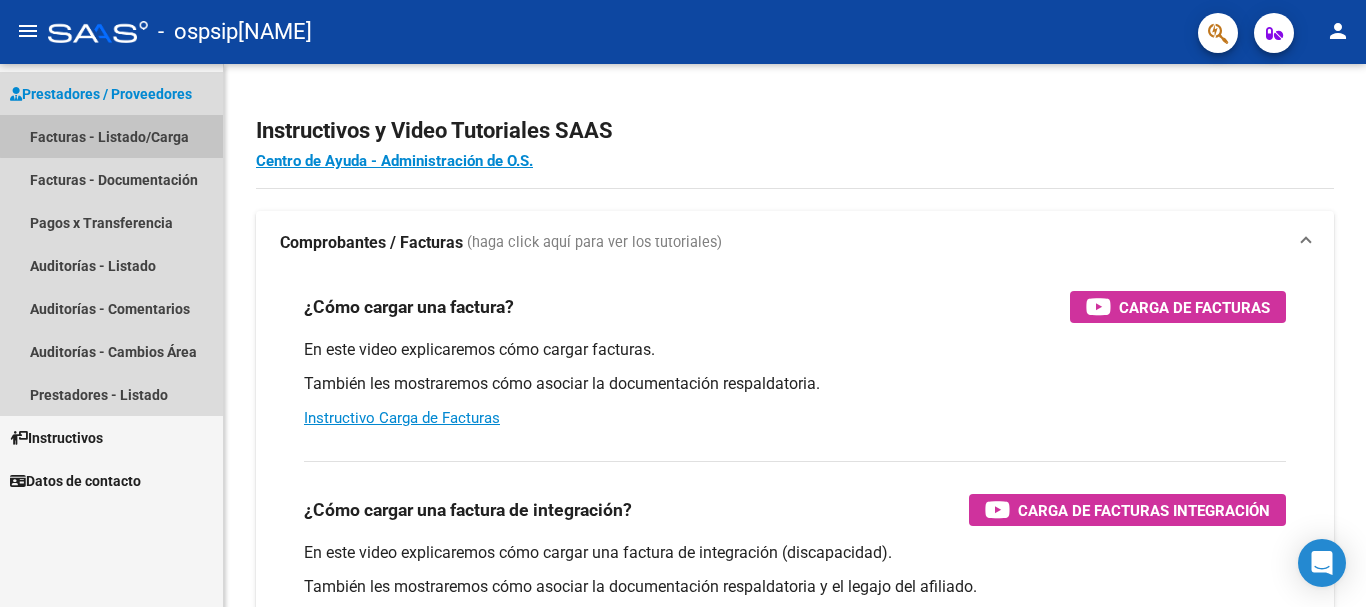 click on "Facturas - Listado/Carga" at bounding box center [111, 136] 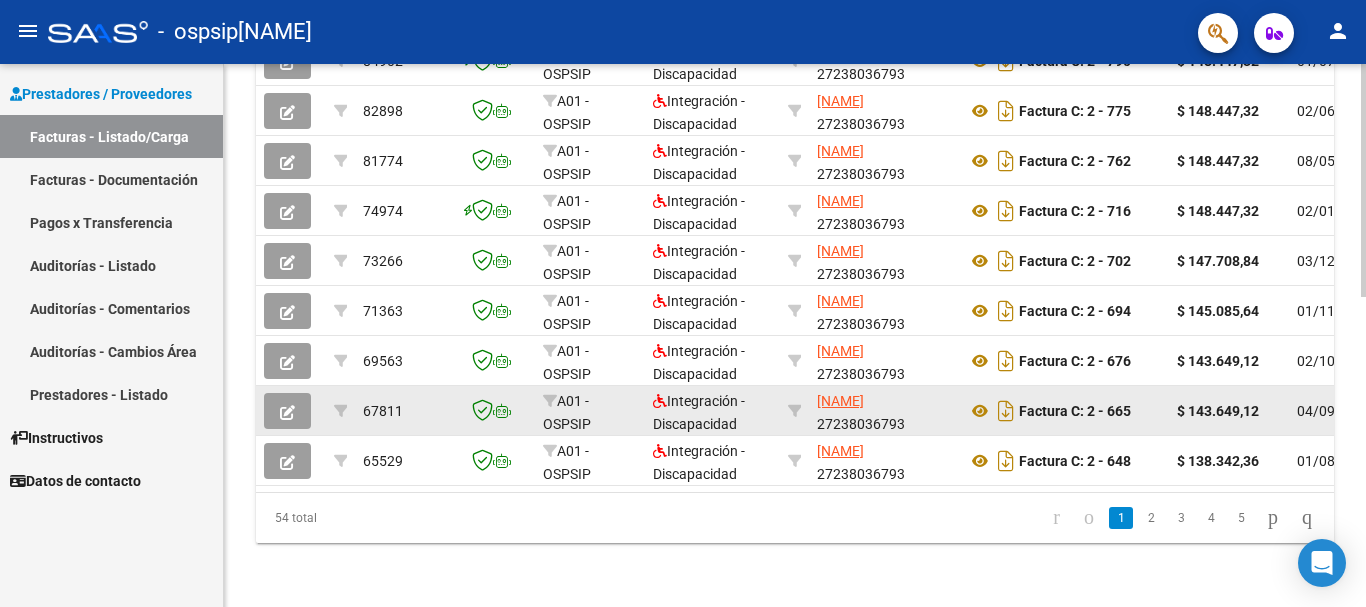 scroll, scrollTop: 725, scrollLeft: 0, axis: vertical 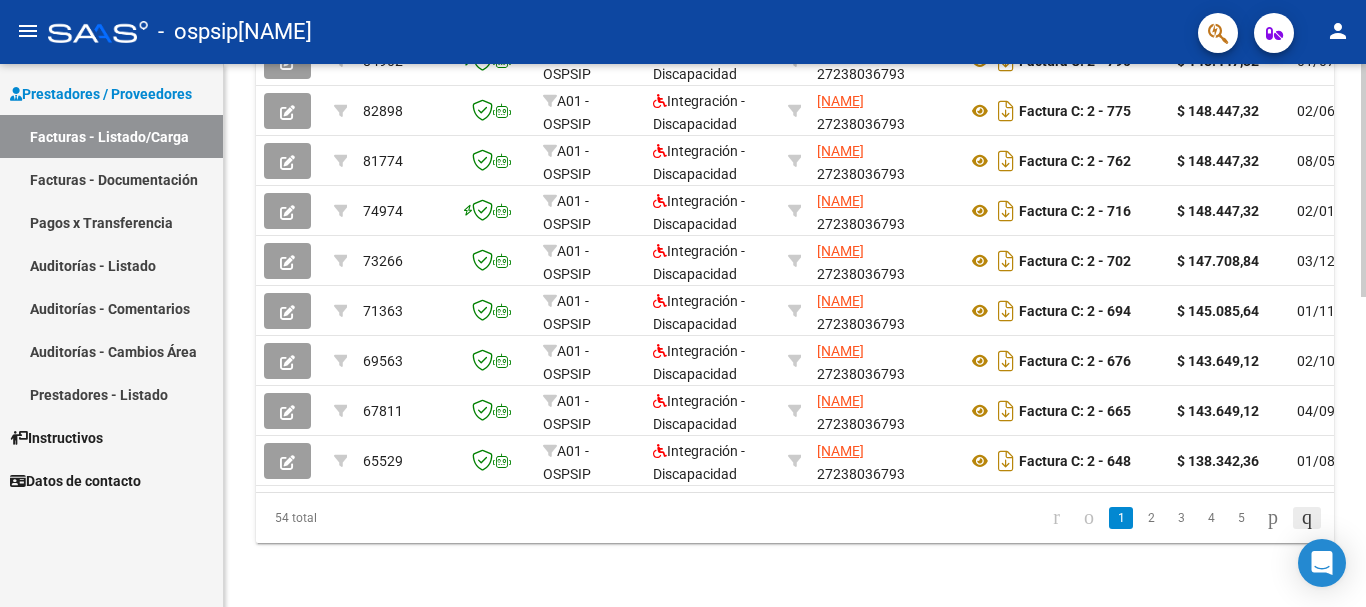 click 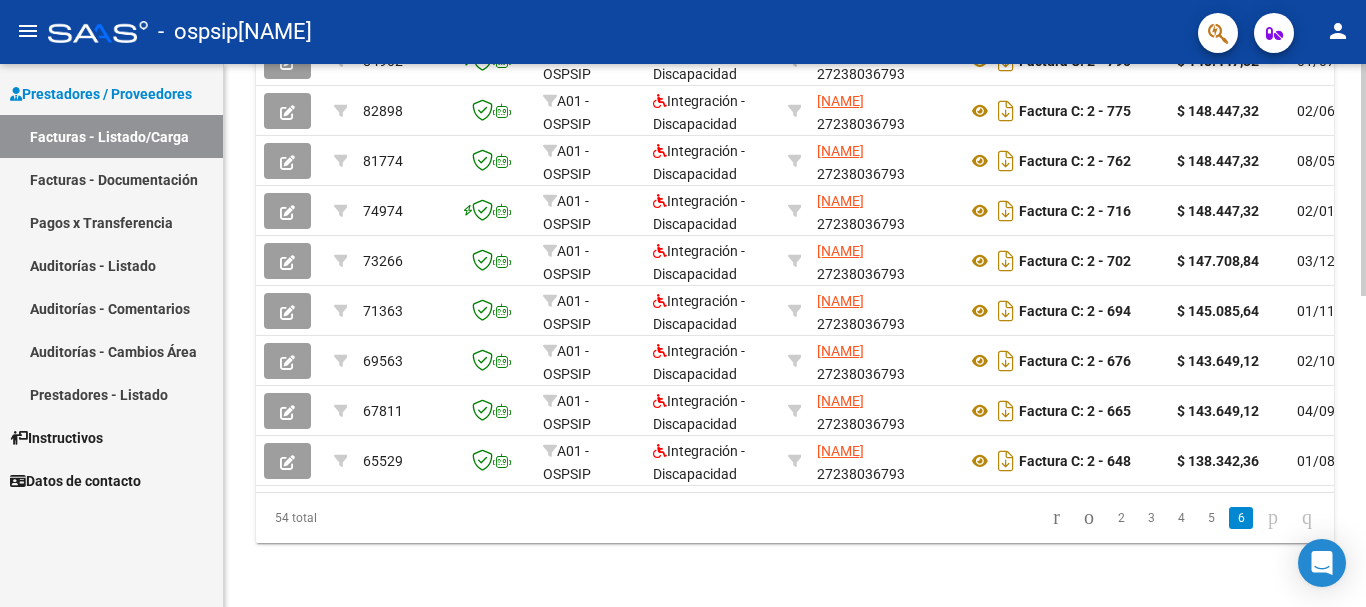 click on "54 total   2   3   4   5   6" 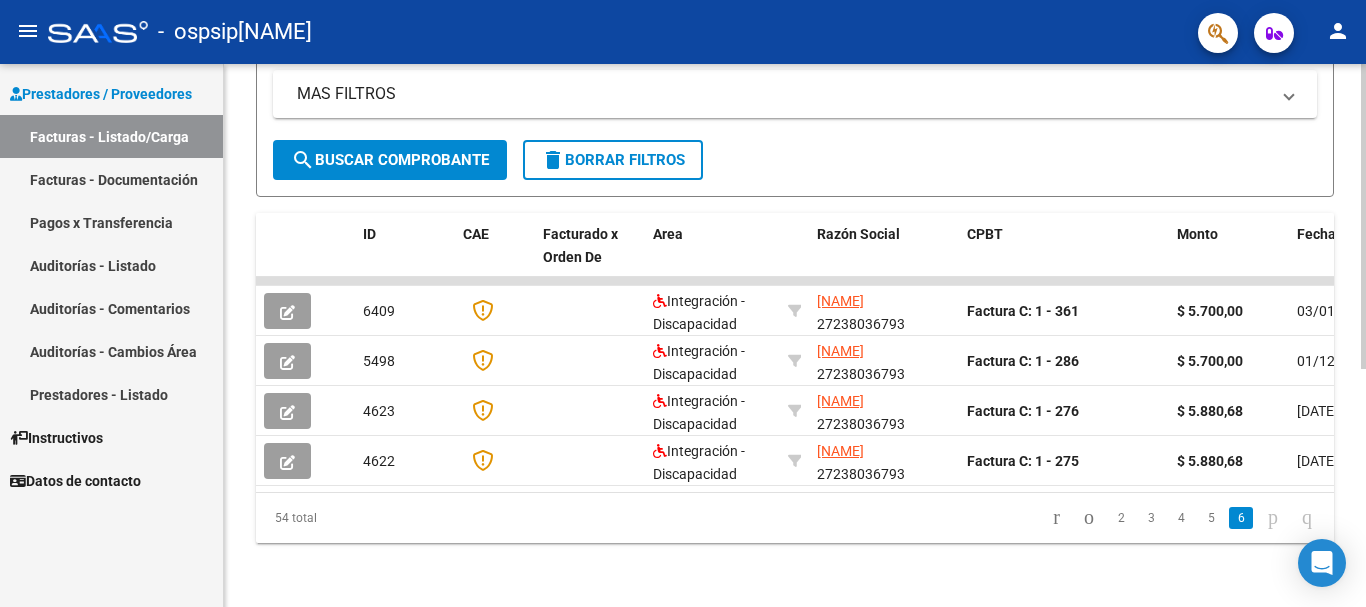scroll, scrollTop: 425, scrollLeft: 0, axis: vertical 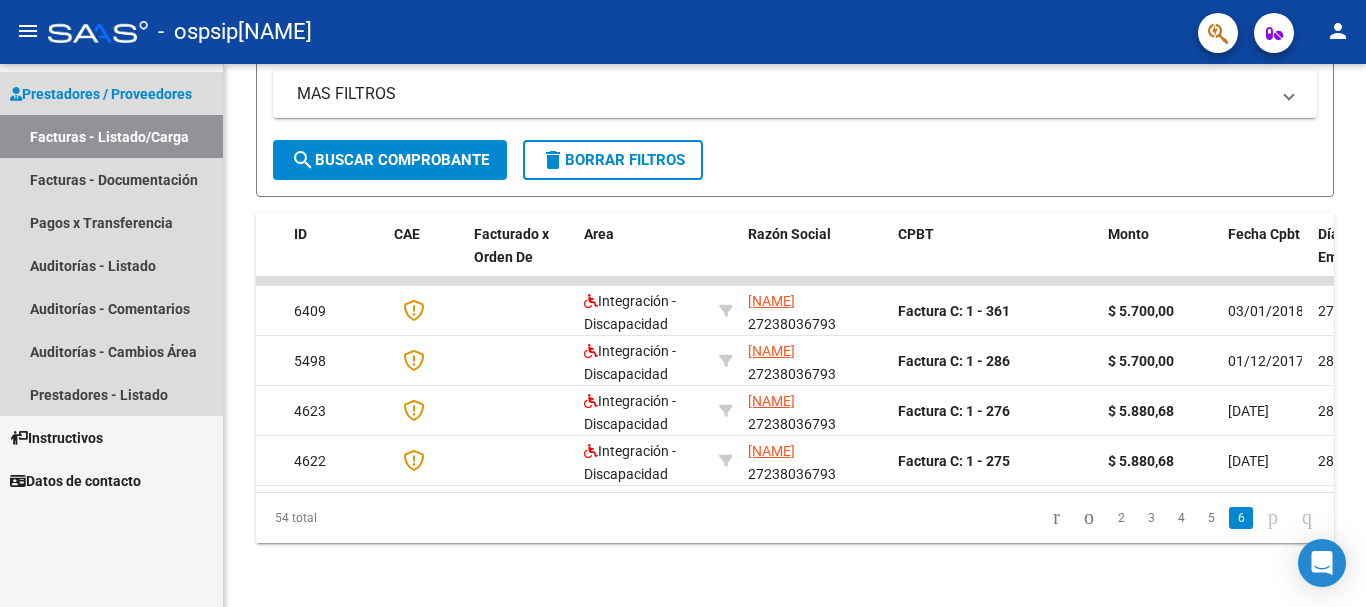 click on "Facturas - Listado/Carga" at bounding box center [111, 136] 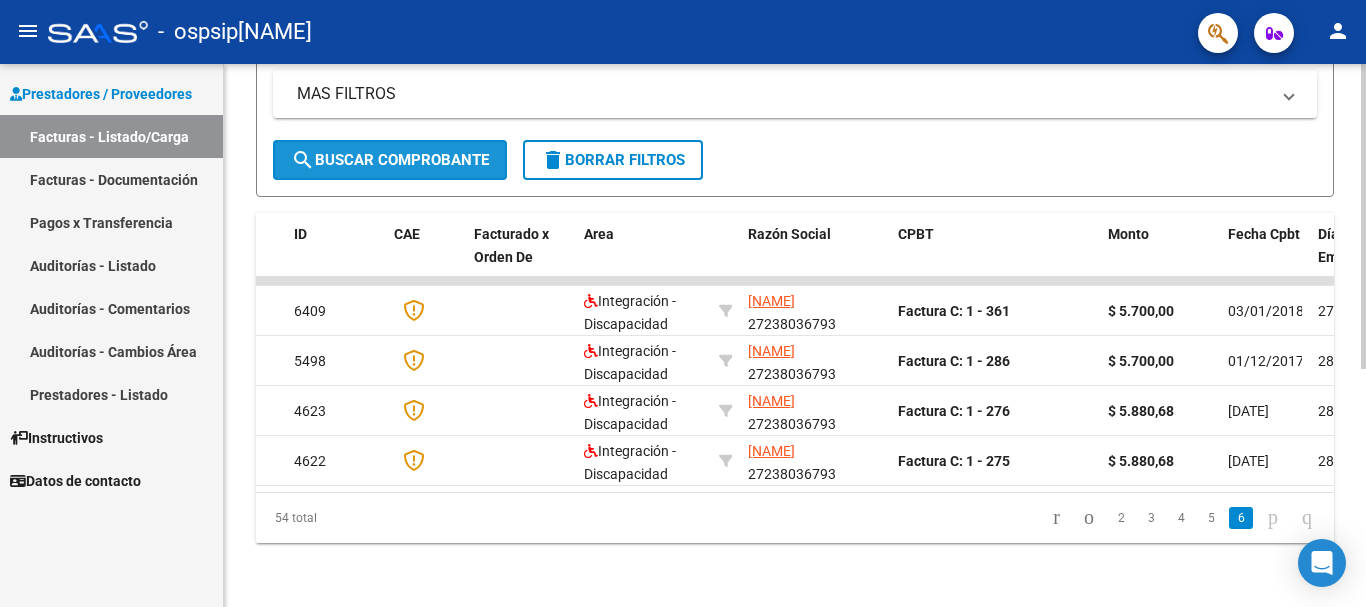 click on "search  Buscar Comprobante" 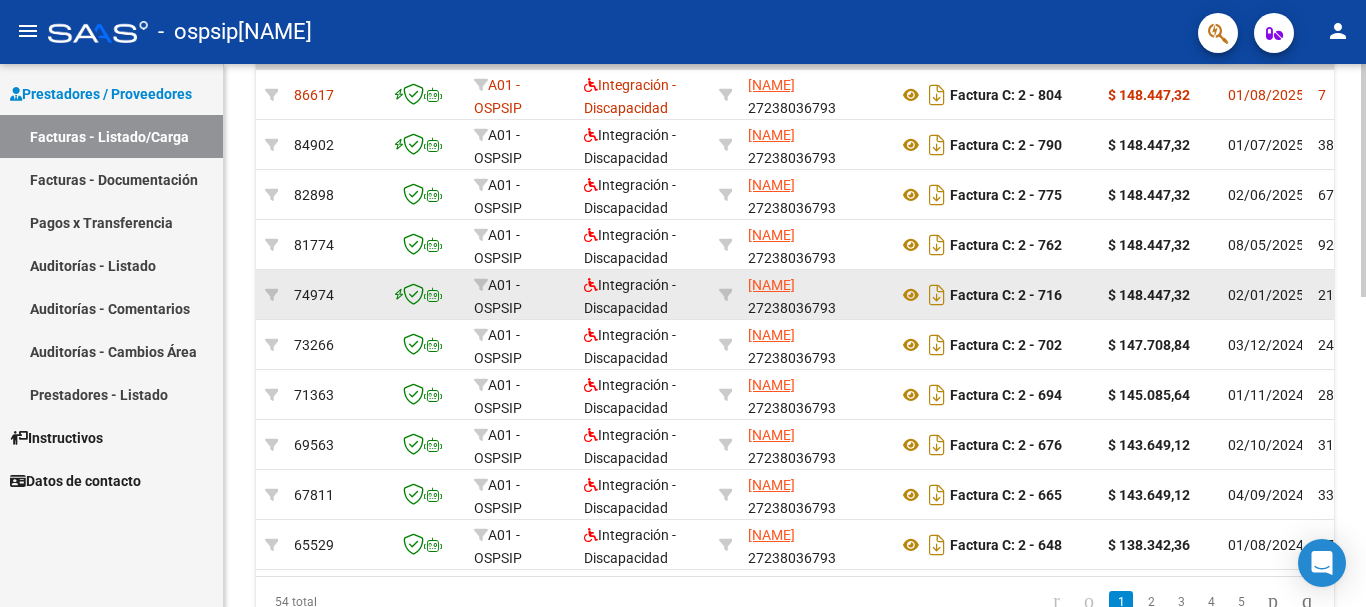 scroll, scrollTop: 725, scrollLeft: 0, axis: vertical 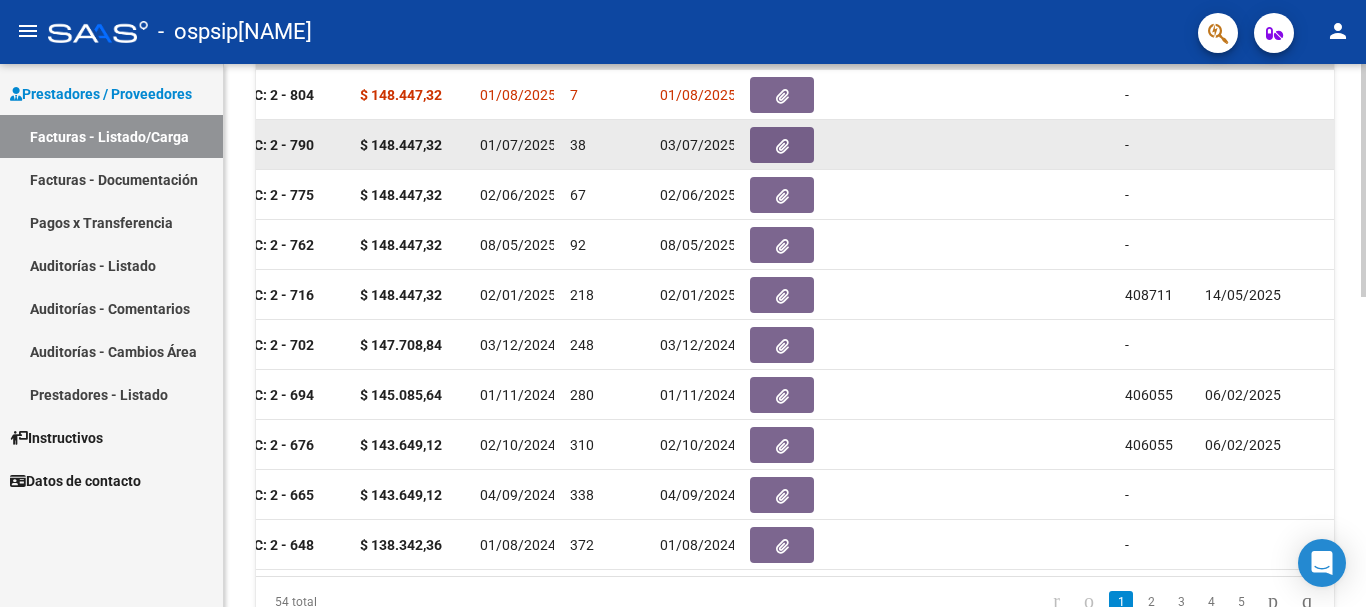 click 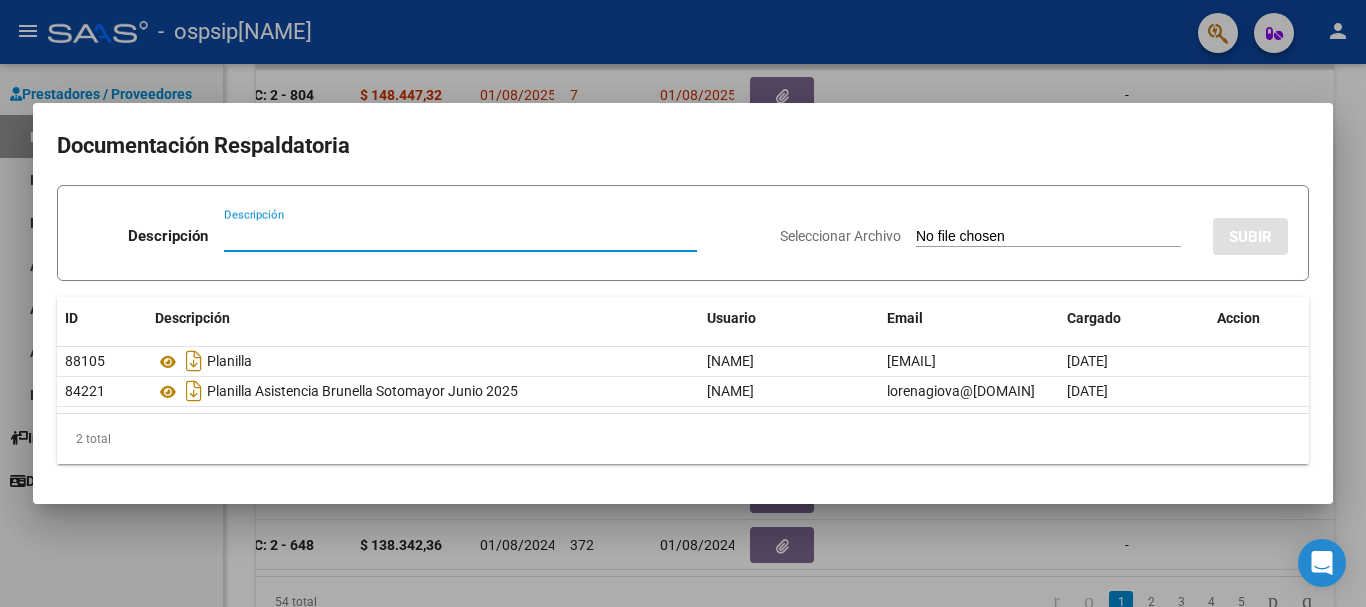 click on "Descripción" at bounding box center [460, 236] 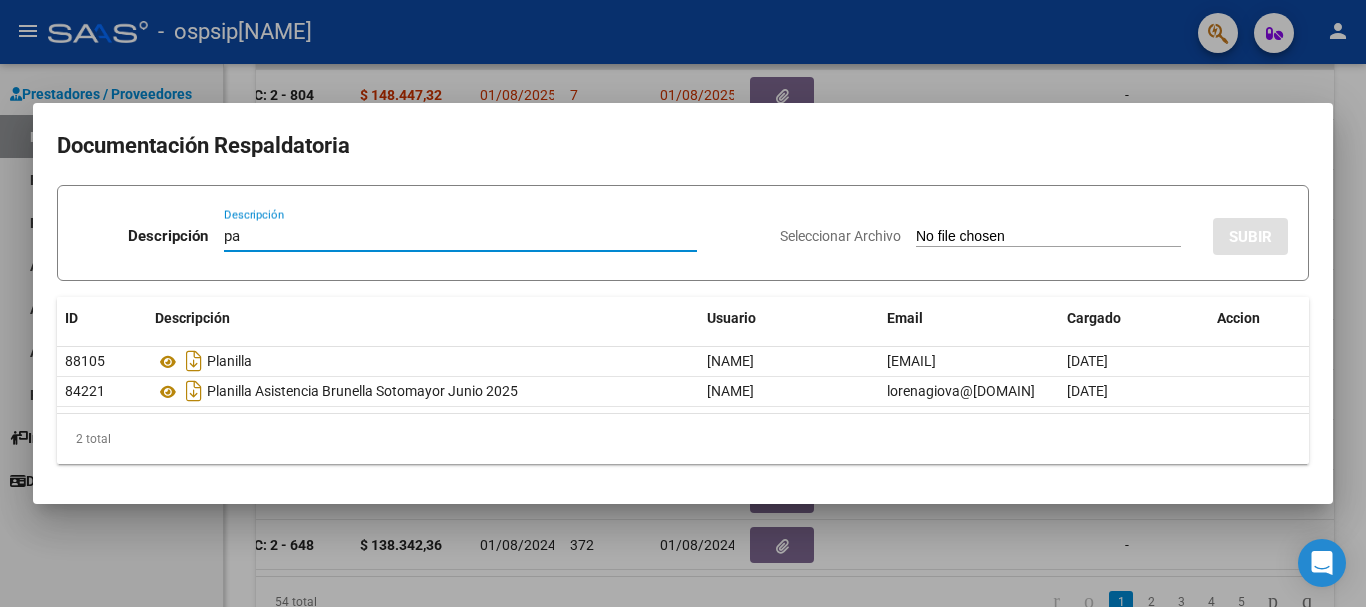 type on "p" 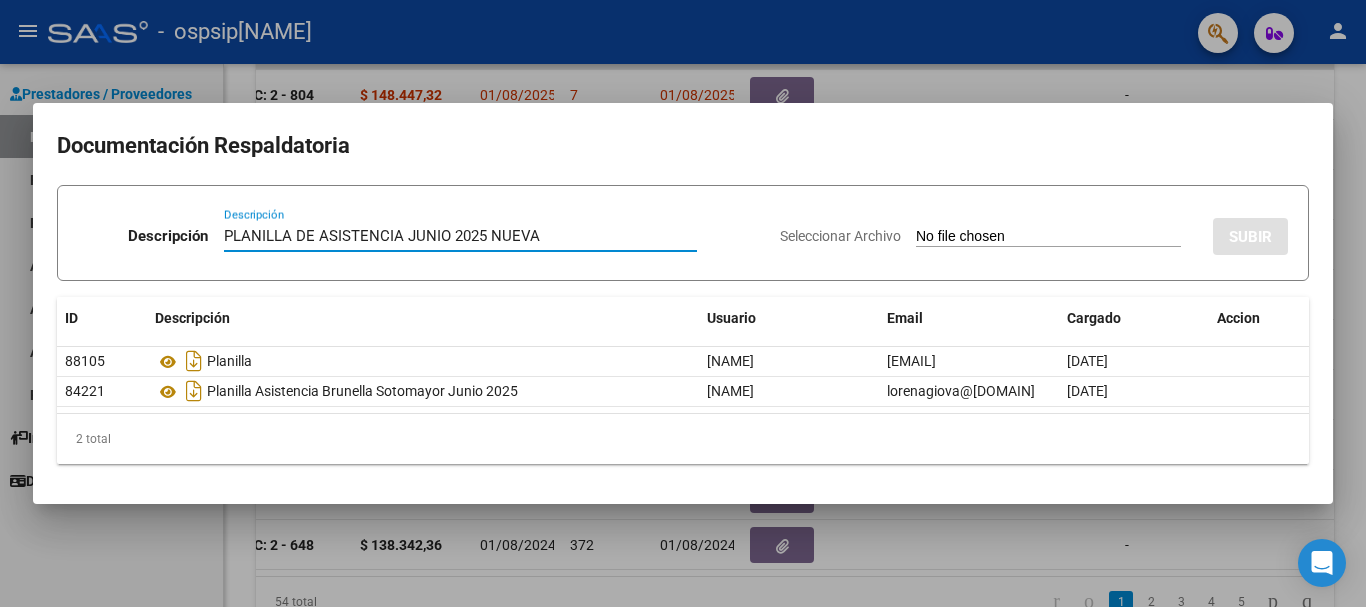 type on "PLANILLA DE ASISTENCIA JUNIO 2025 NUEVA" 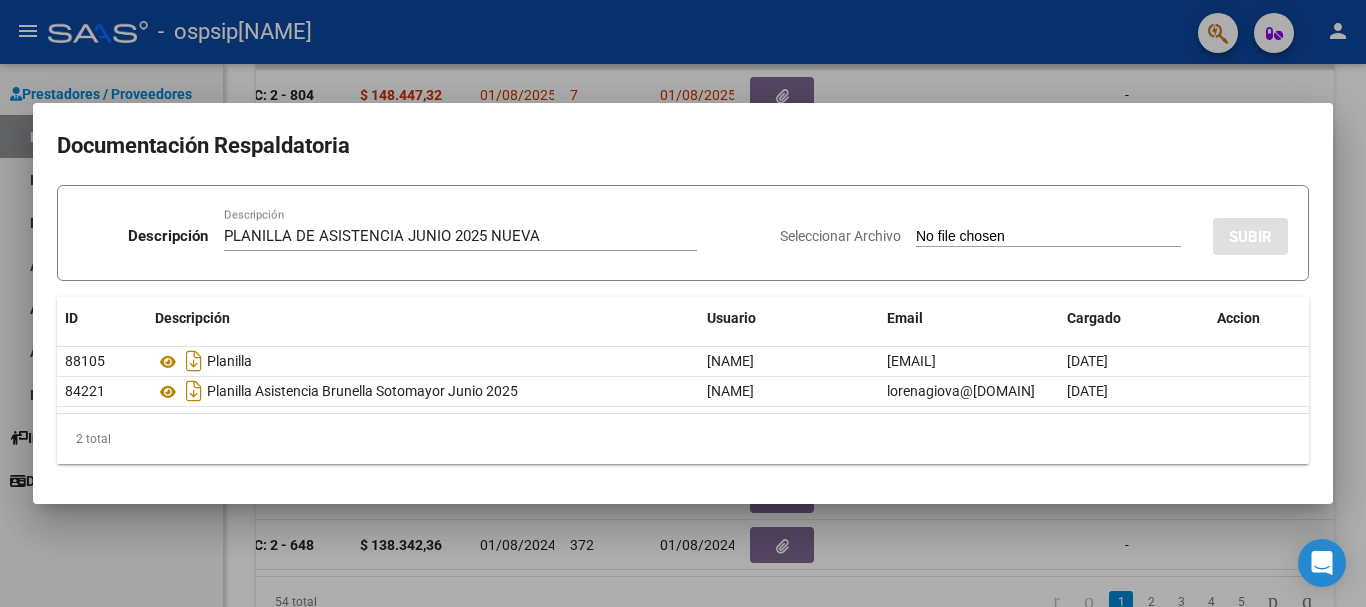 click on "Seleccionar Archivo" at bounding box center [1048, 237] 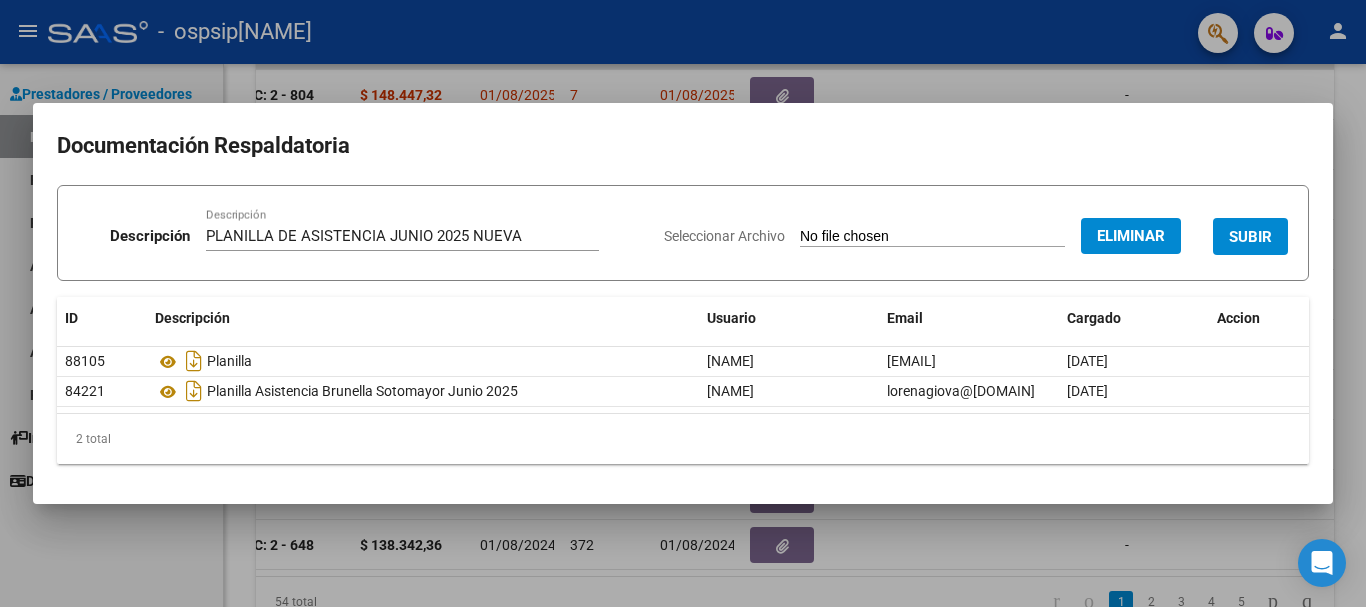 click on "SUBIR" at bounding box center [1250, 237] 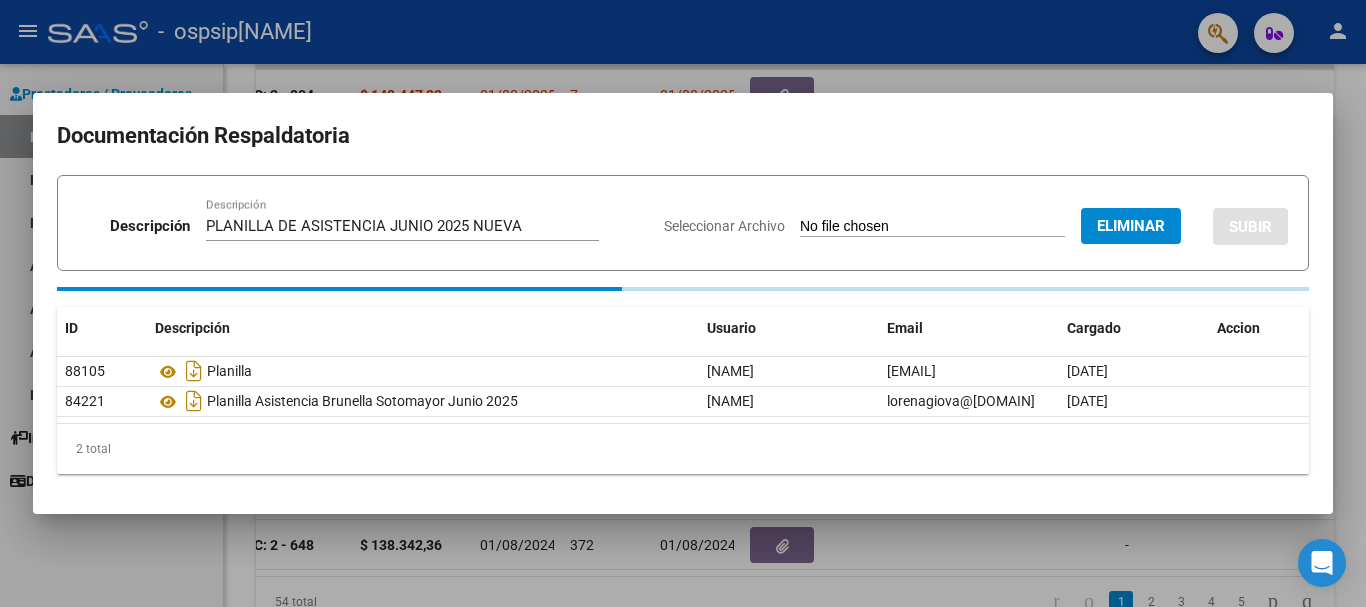 type 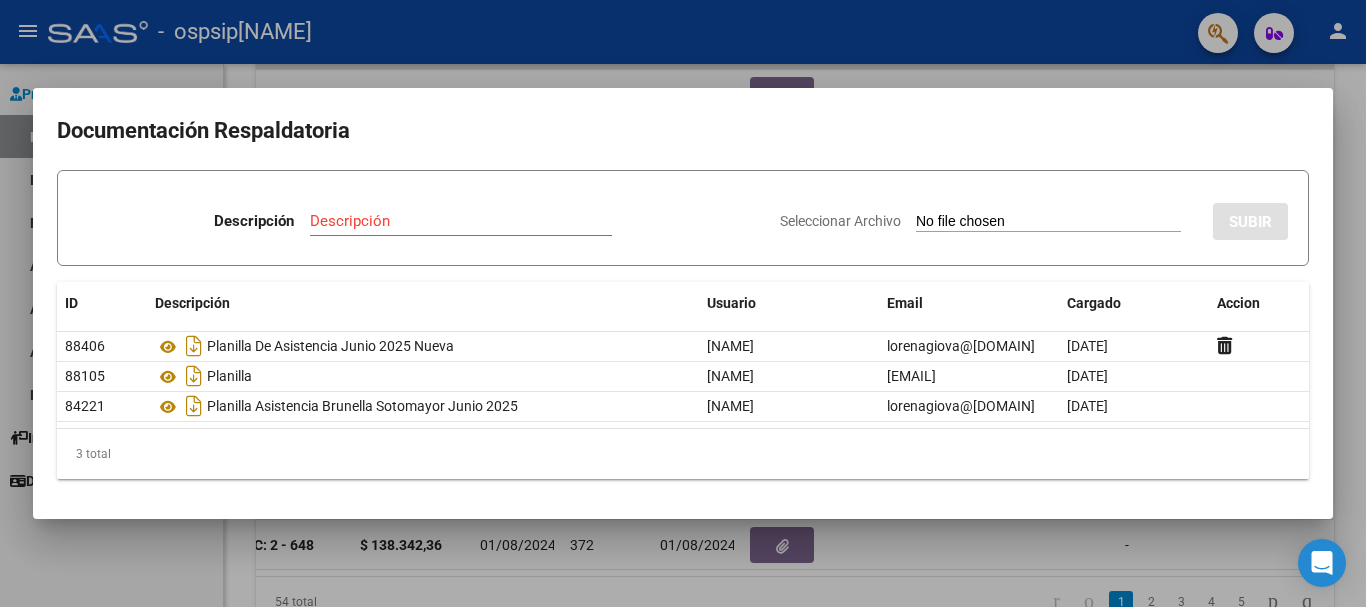 click on "Descripción" at bounding box center (461, 221) 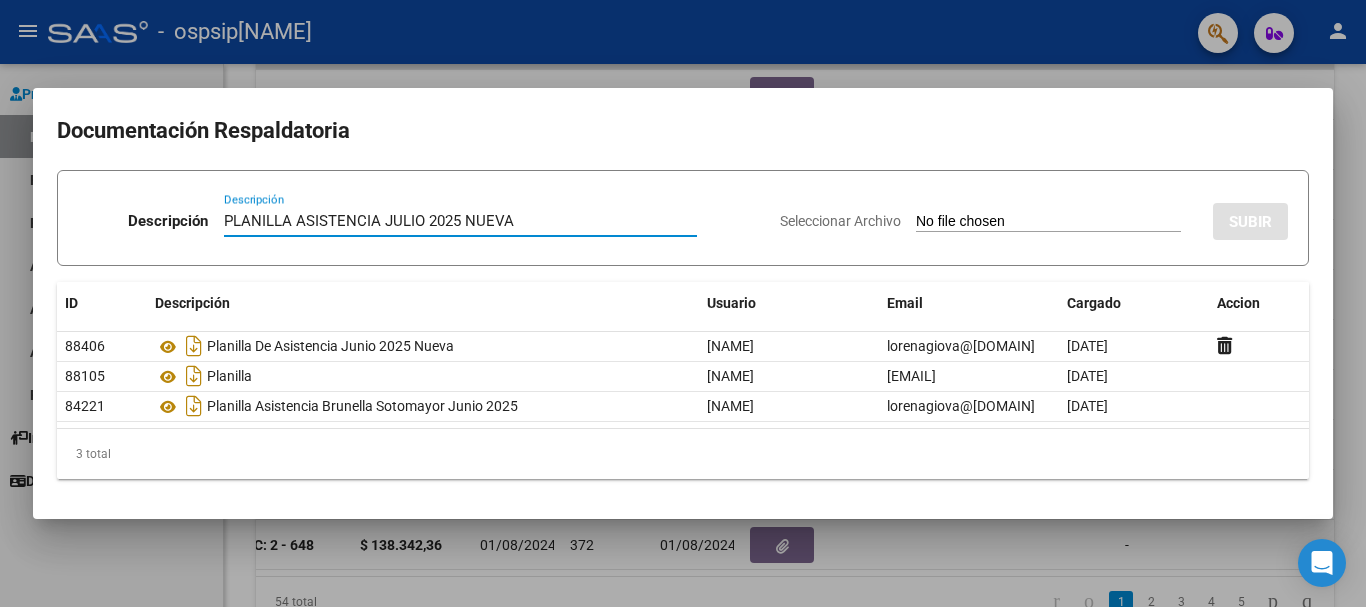 type on "PLANILLA ASISTENCIA JULIO 2025 NUEVA" 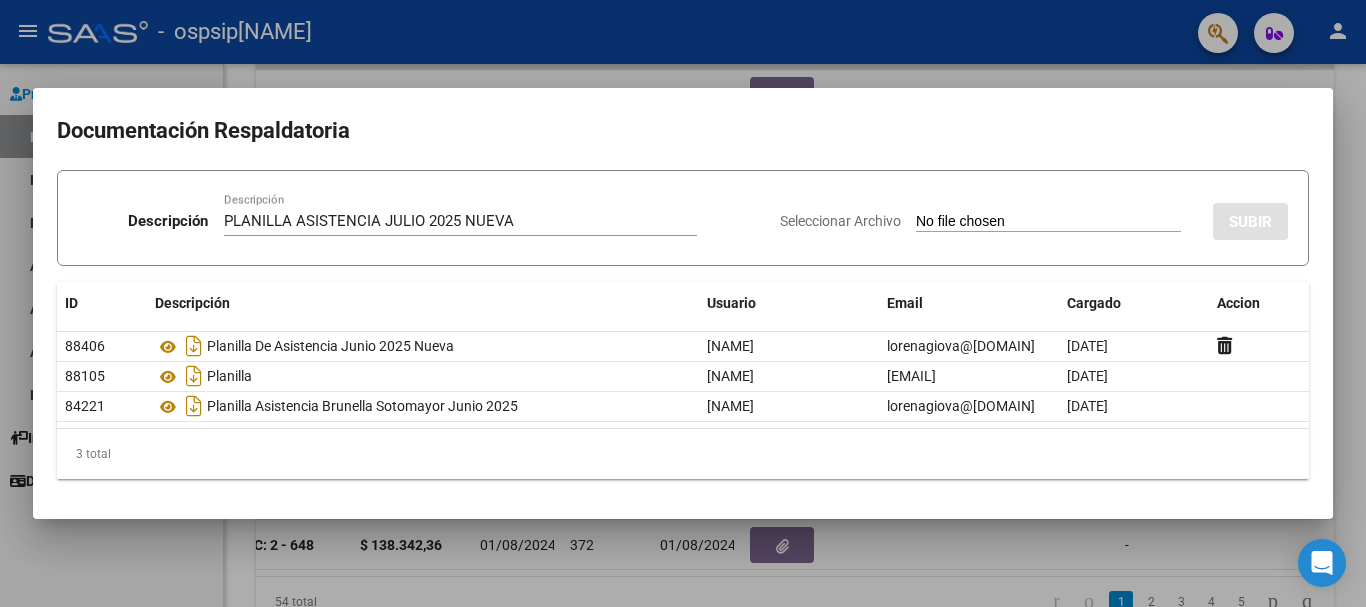 click on "Seleccionar Archivo" at bounding box center [1048, 222] 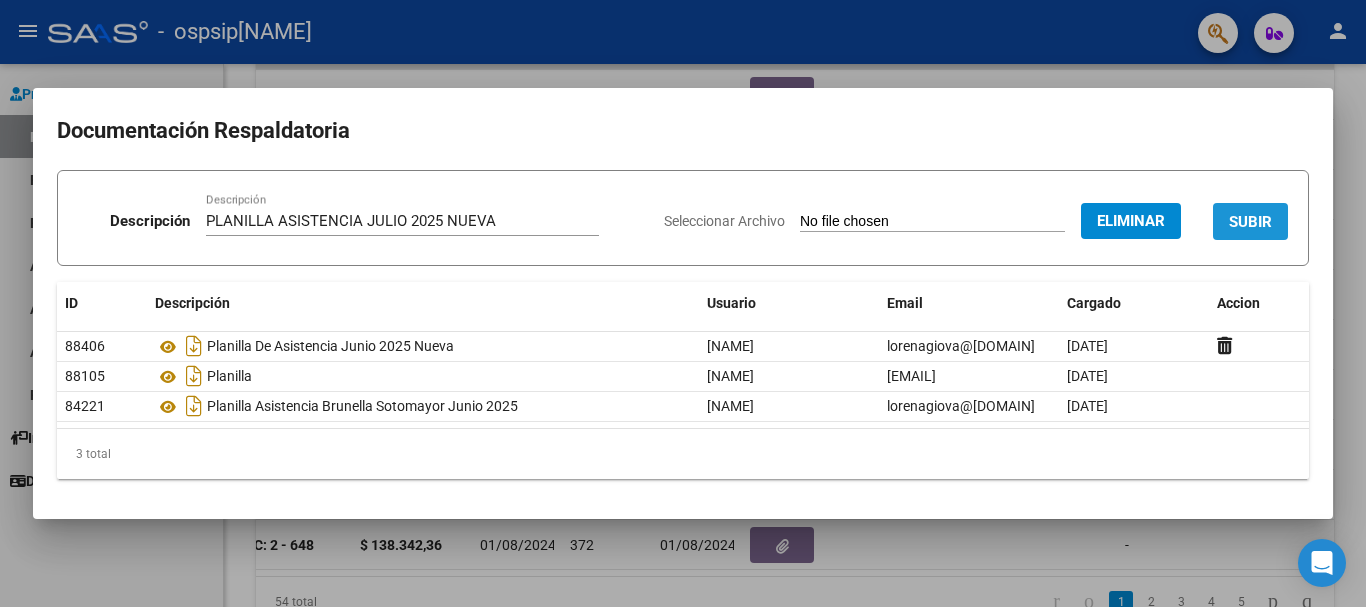 click on "SUBIR" at bounding box center [1250, 222] 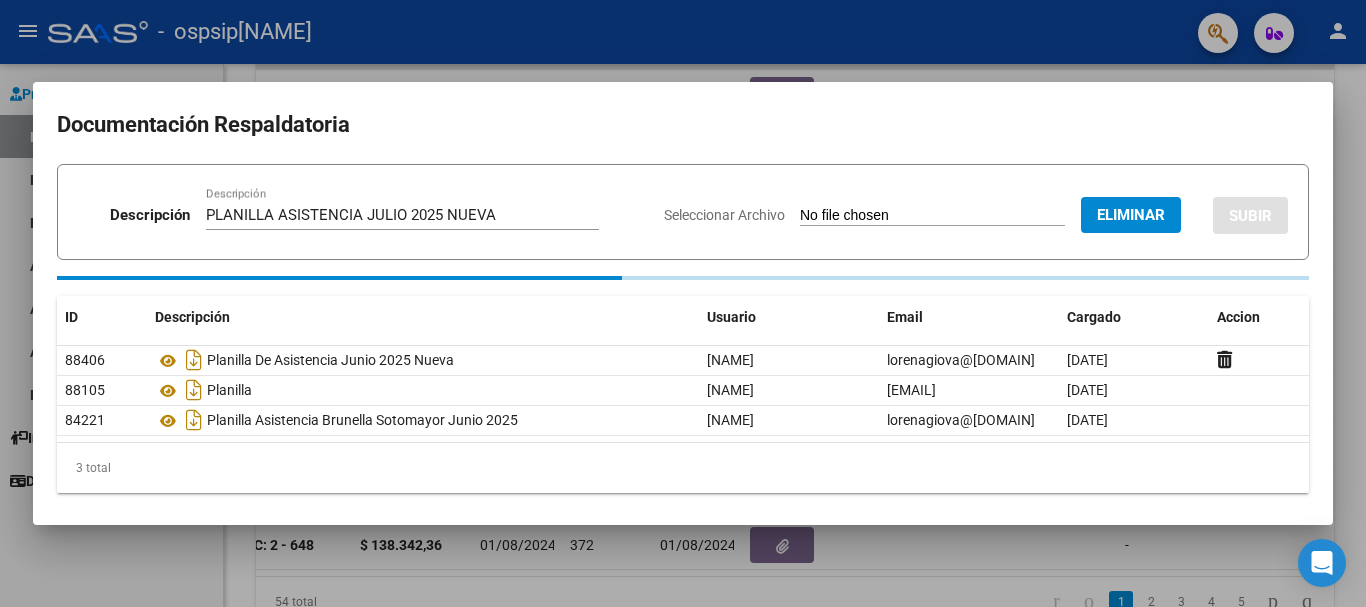 type 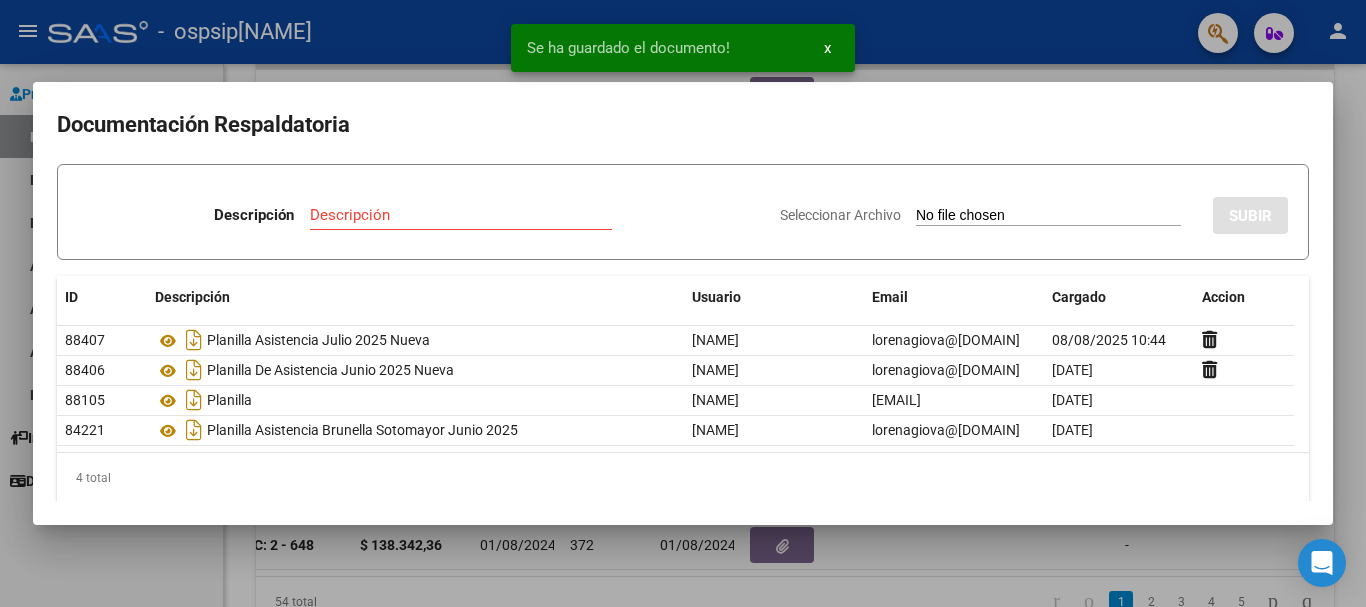 click at bounding box center (683, 303) 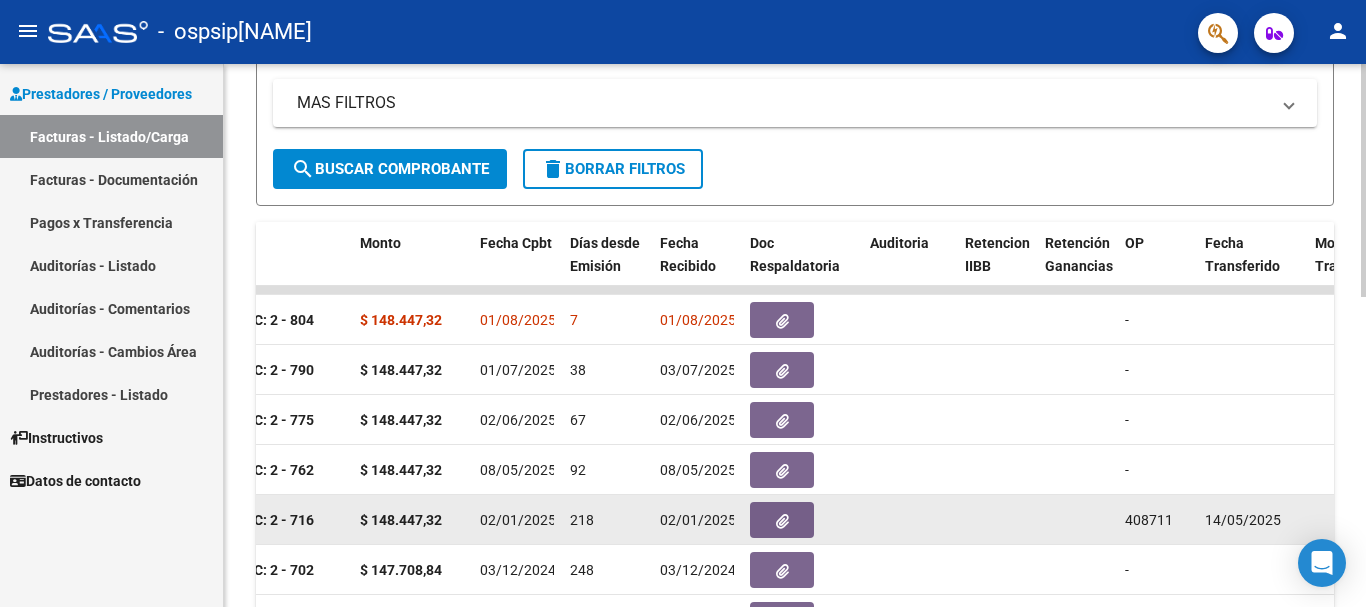 scroll, scrollTop: 325, scrollLeft: 0, axis: vertical 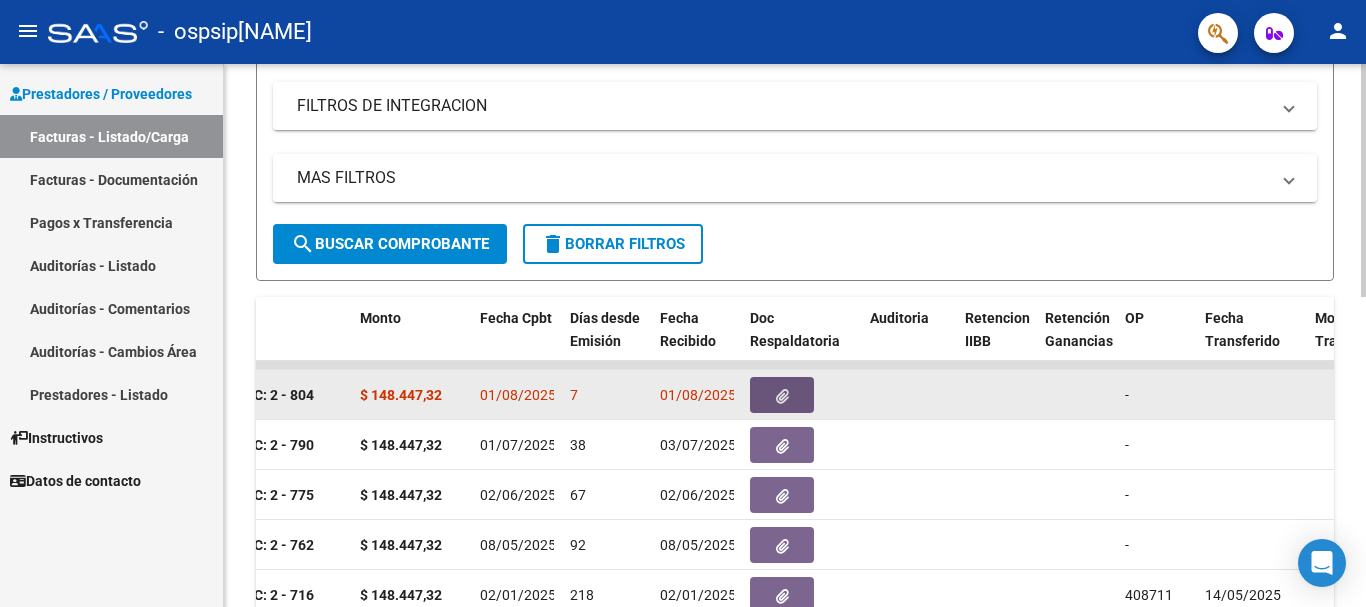 click 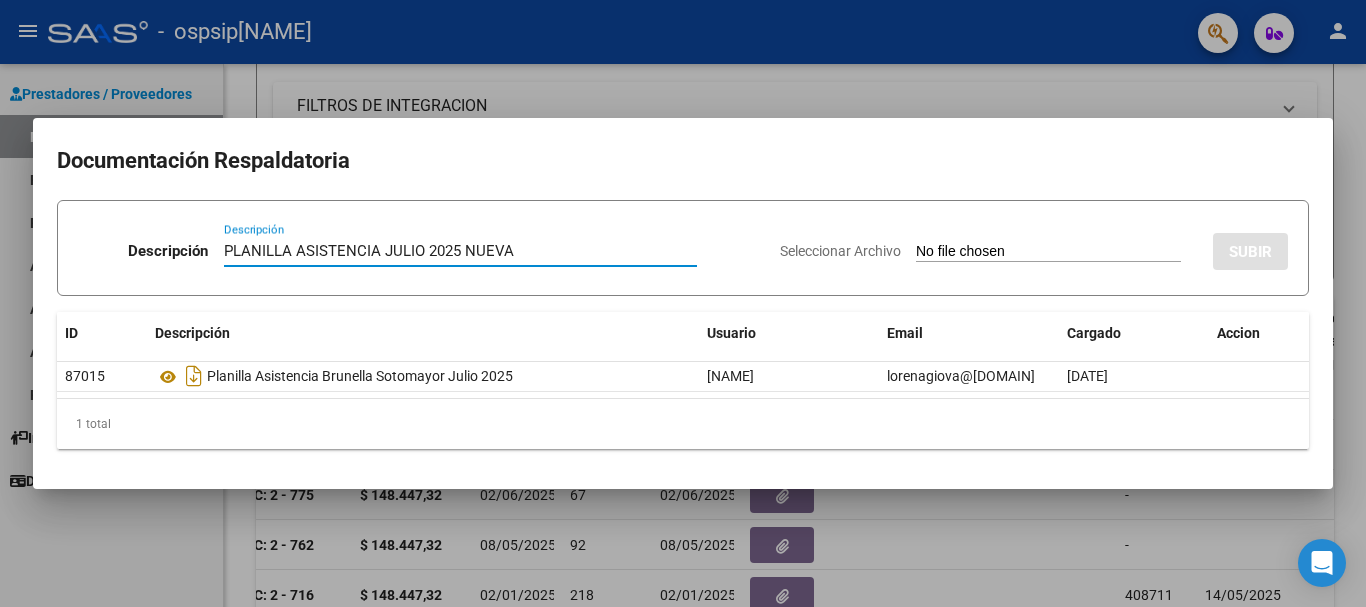 type on "PLANILLA ASISTENCIA JULIO 2025 NUEVA" 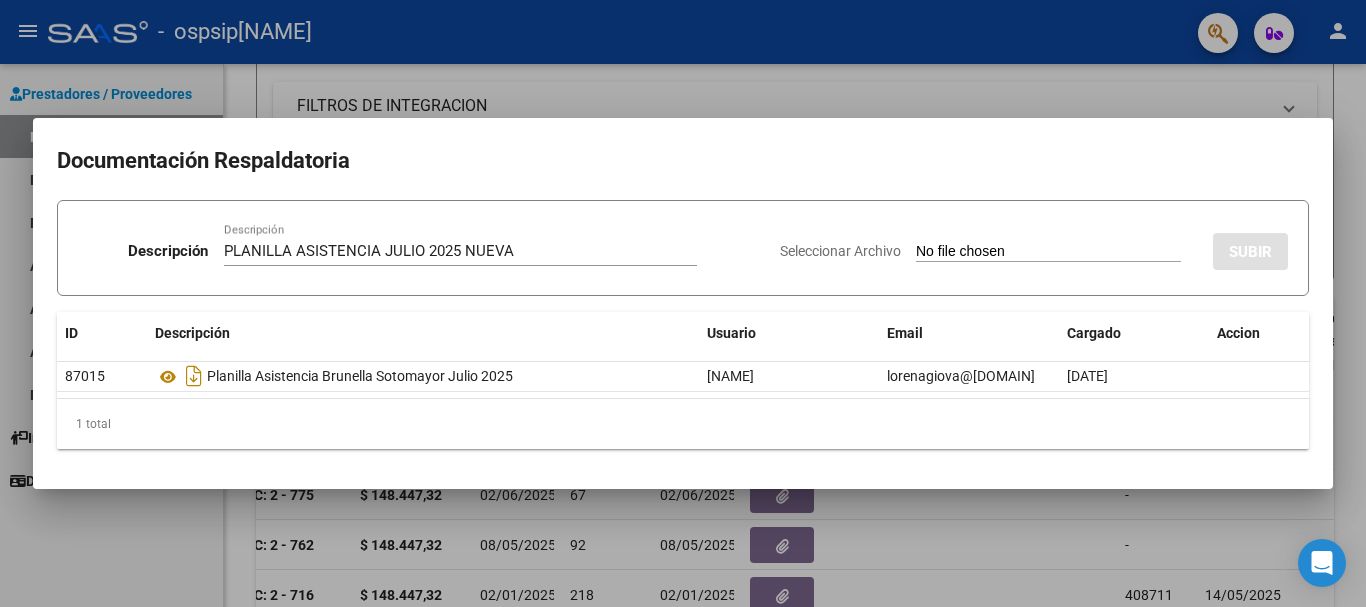 click on "Seleccionar Archivo" at bounding box center (840, 251) 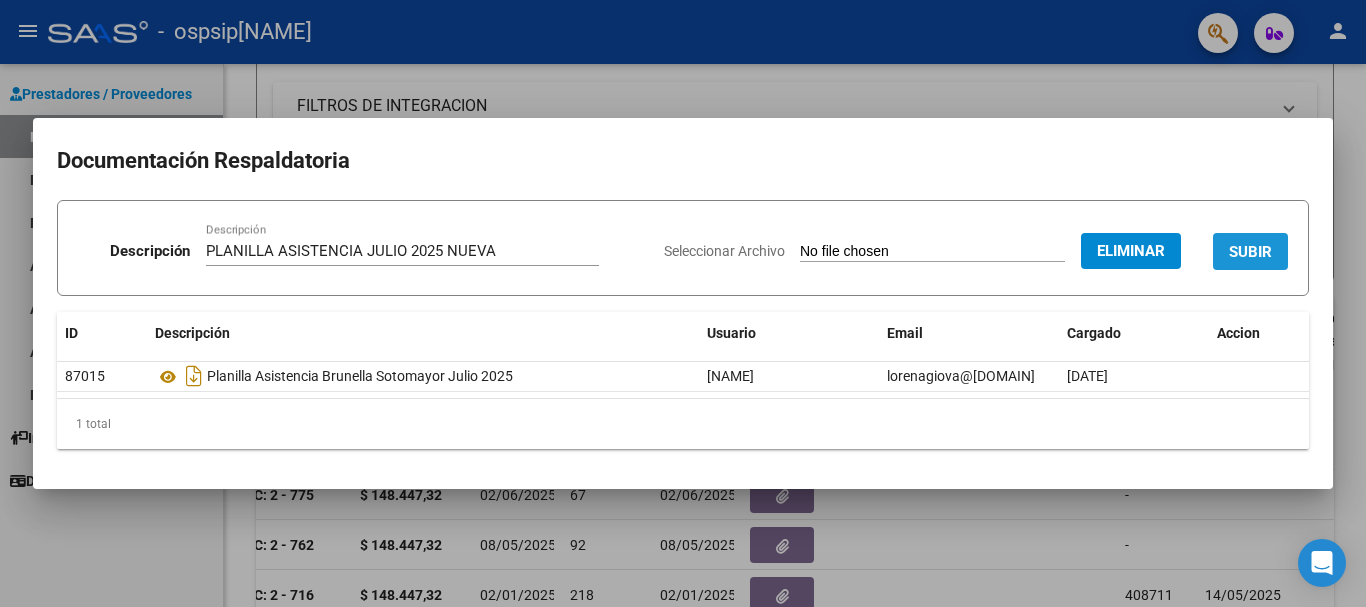 click on "SUBIR" at bounding box center (1250, 252) 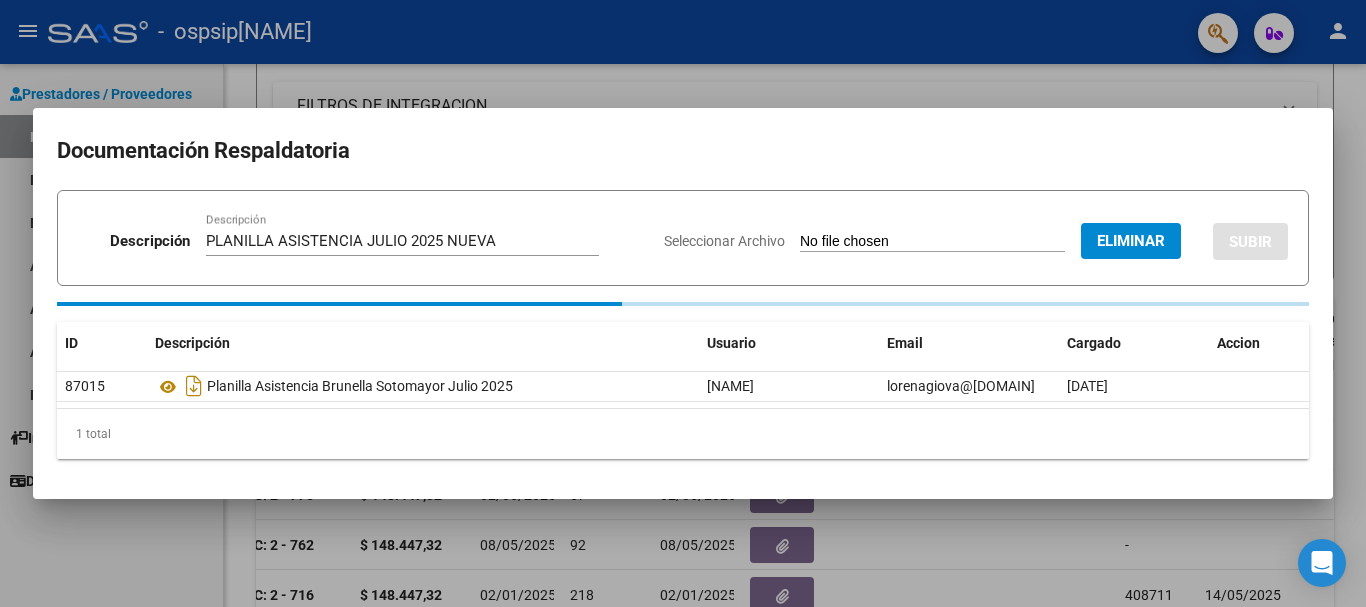 type 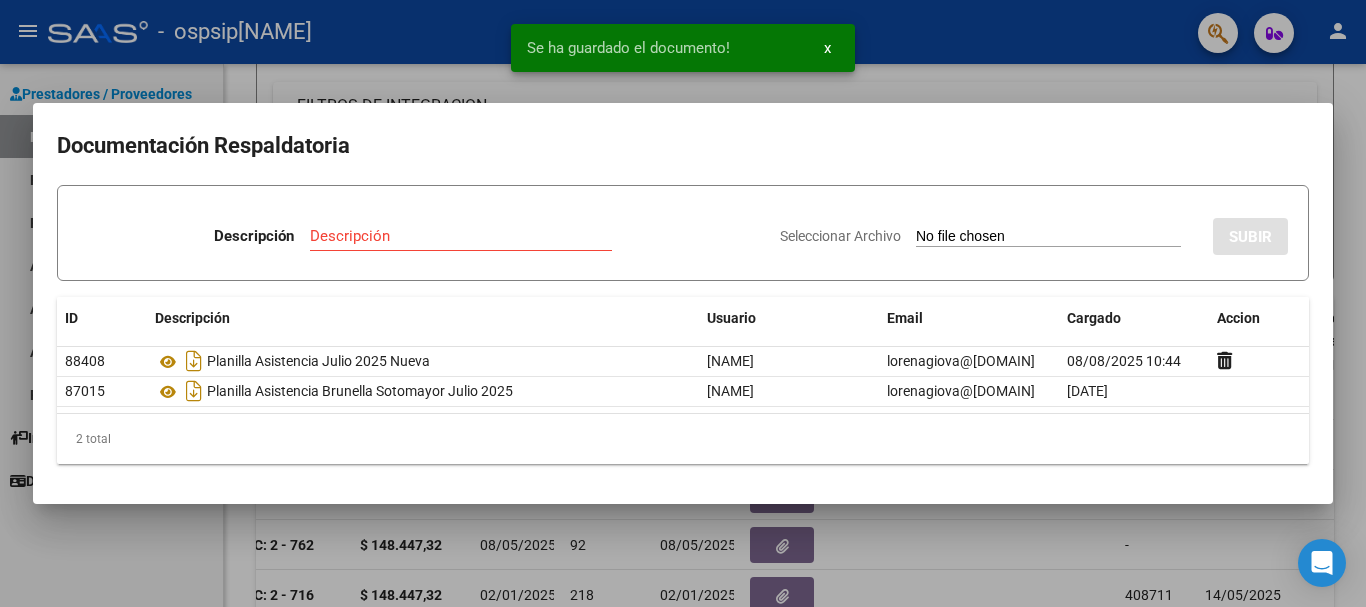 click at bounding box center [683, 303] 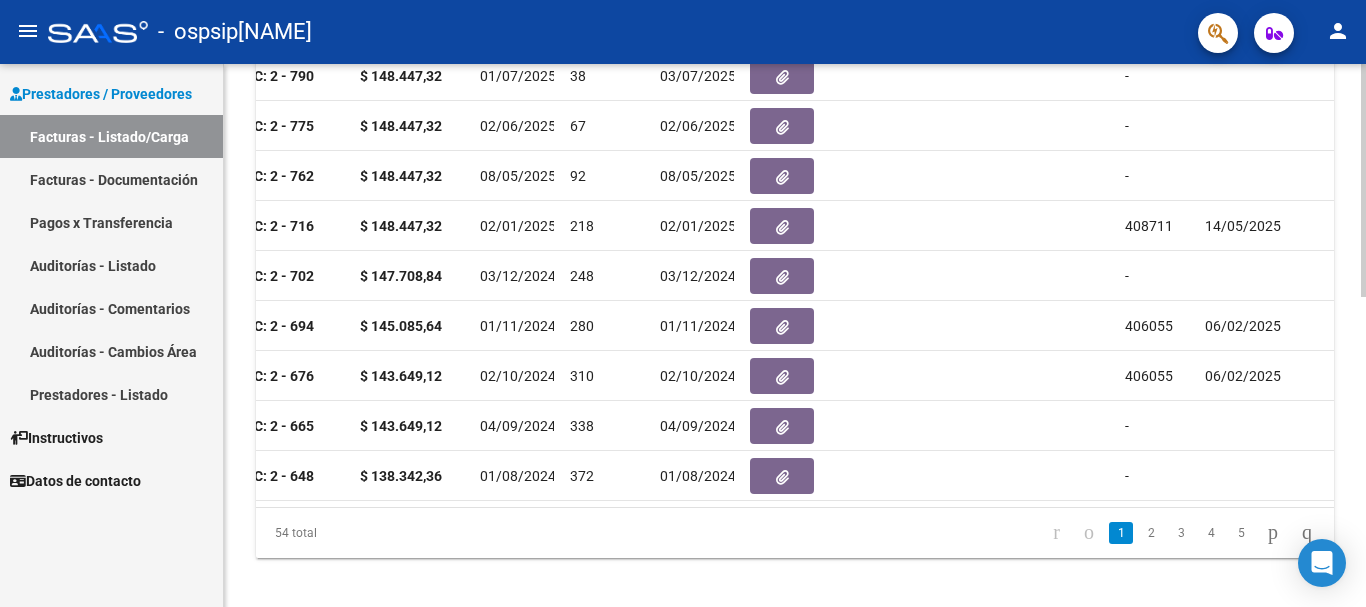 scroll, scrollTop: 725, scrollLeft: 0, axis: vertical 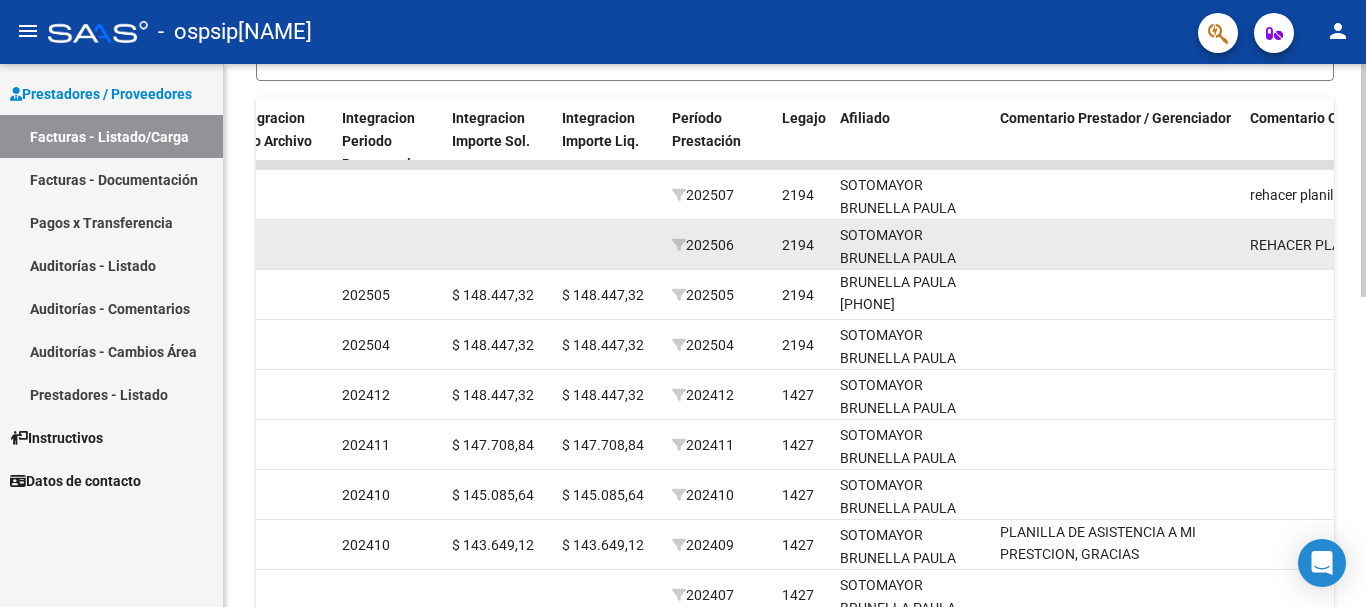 click 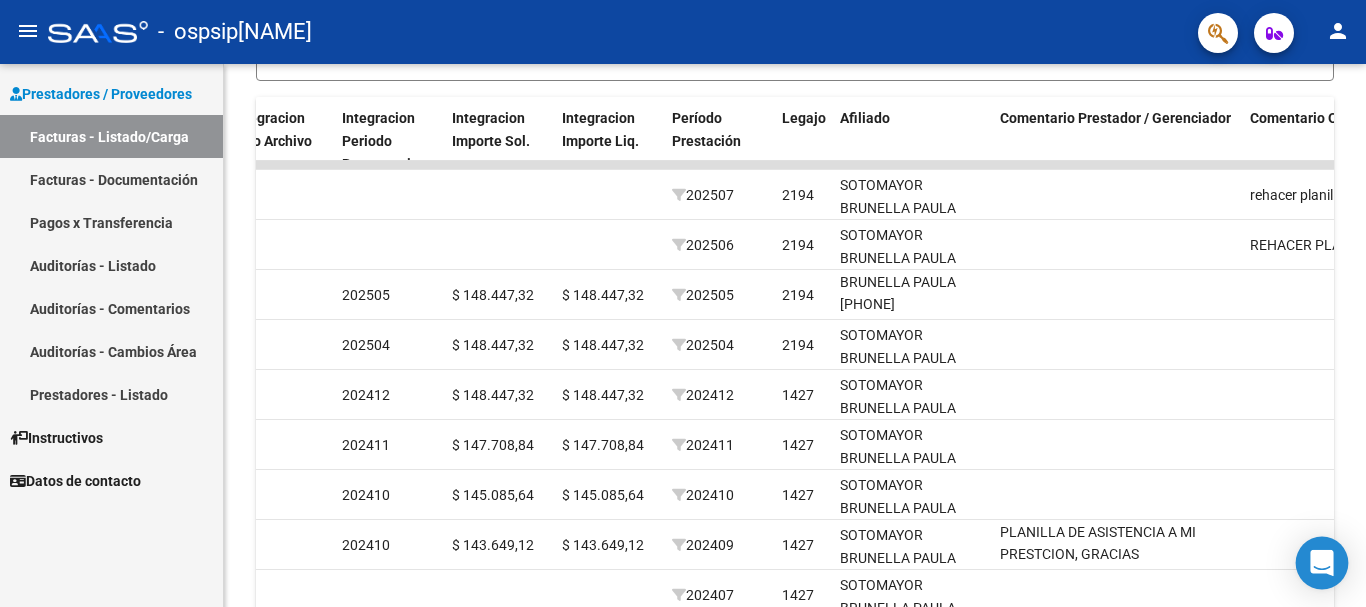 click 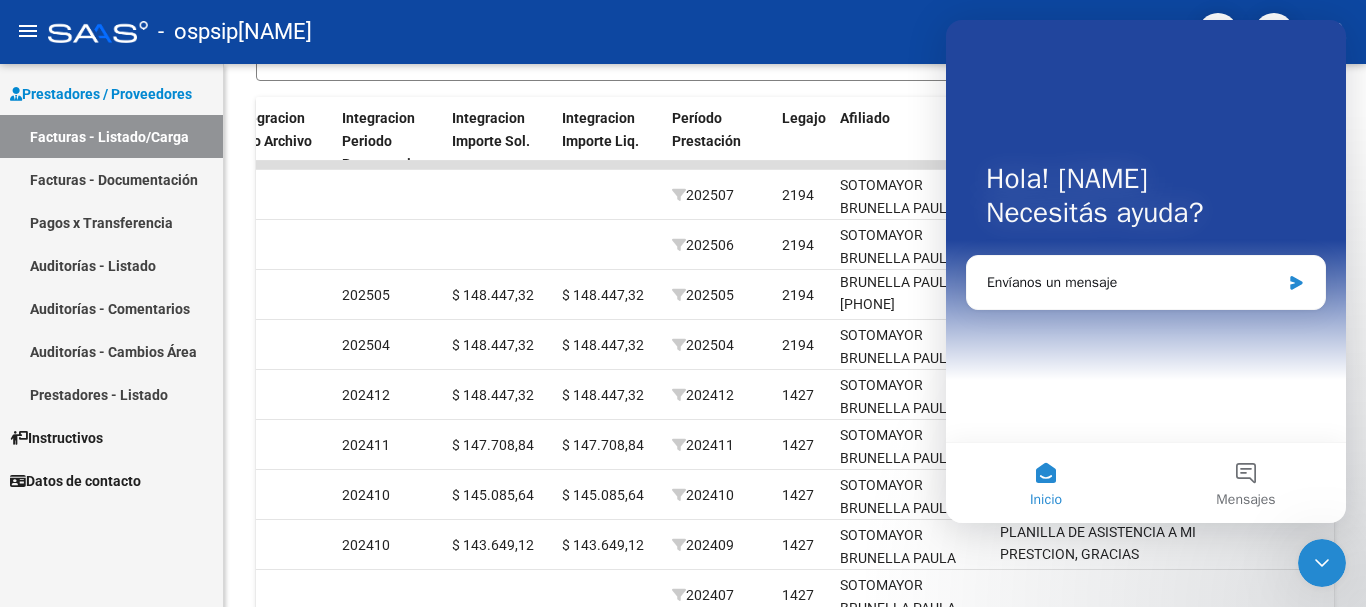 scroll, scrollTop: 0, scrollLeft: 0, axis: both 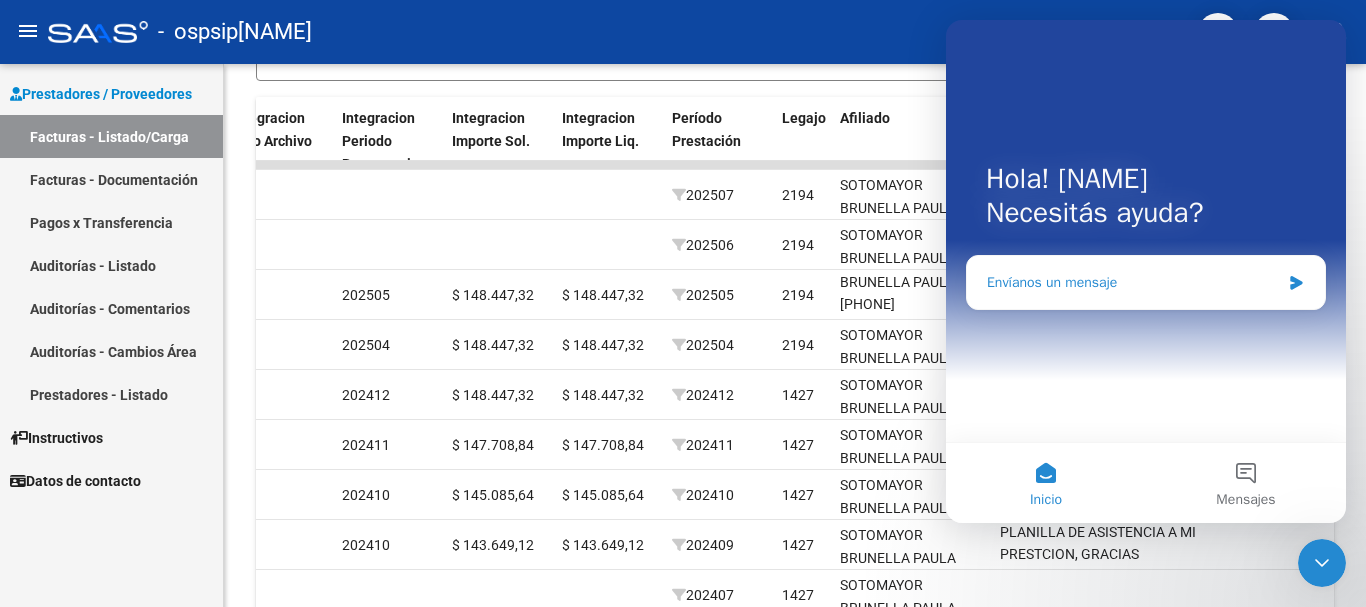 click on "Envíanos un mensaje" at bounding box center [1133, 282] 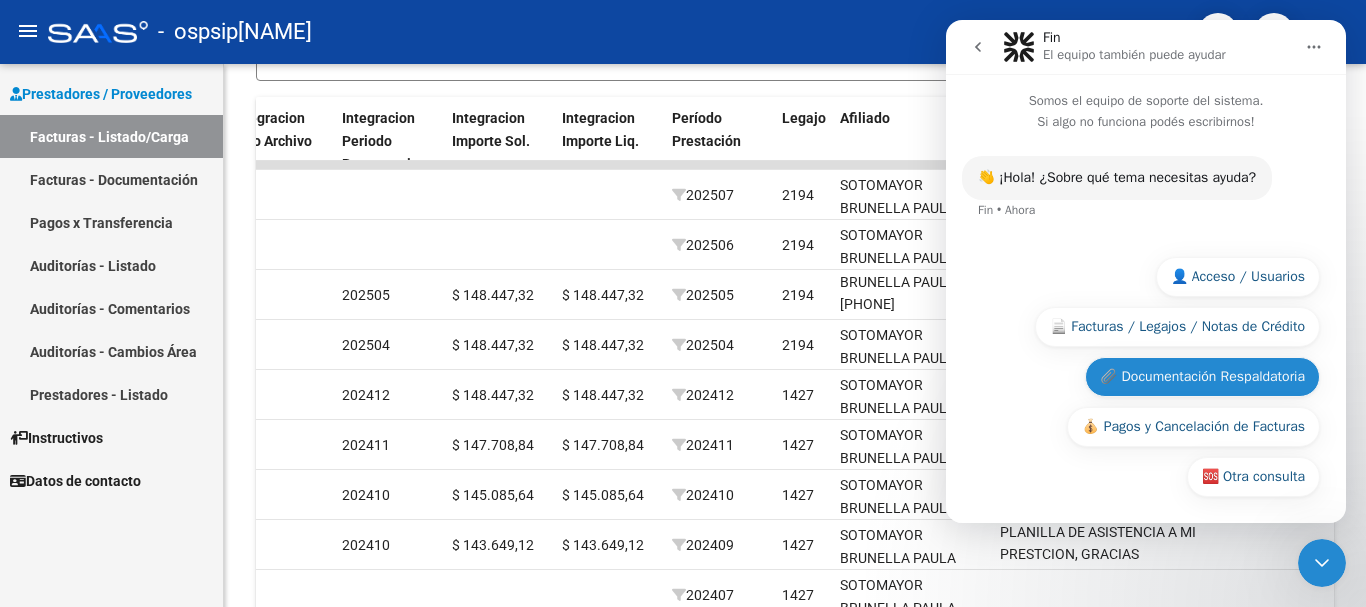 click on "📎 Documentación Respaldatoria" at bounding box center (1202, 377) 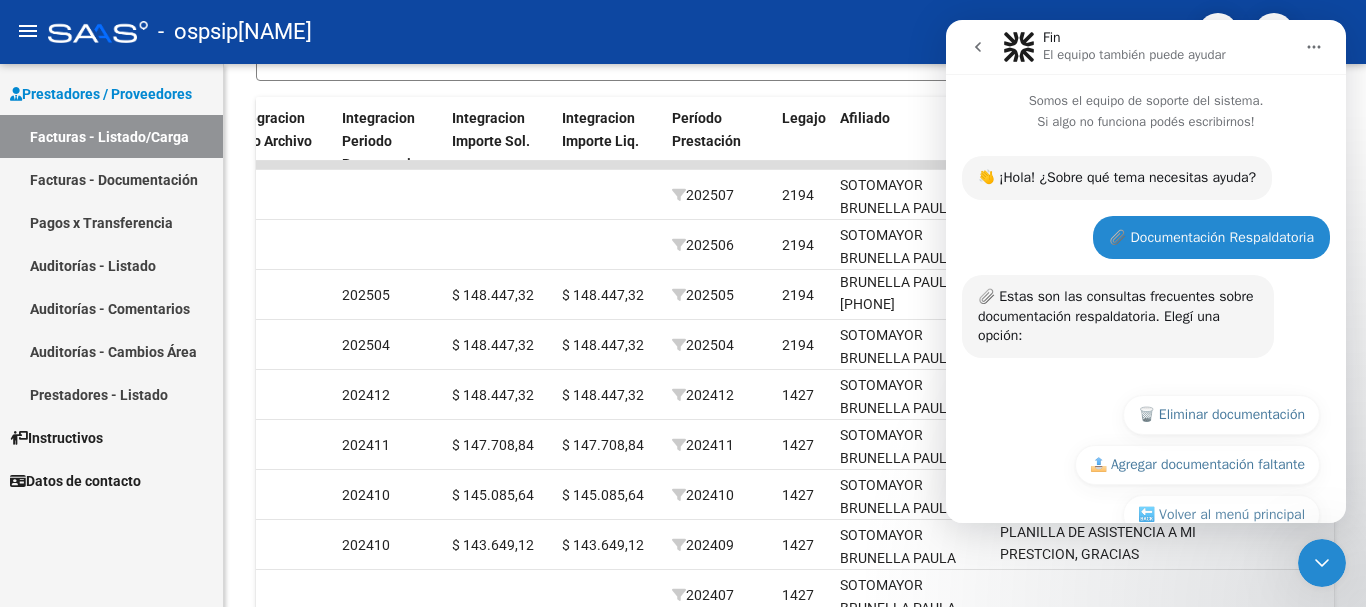 scroll, scrollTop: 45, scrollLeft: 0, axis: vertical 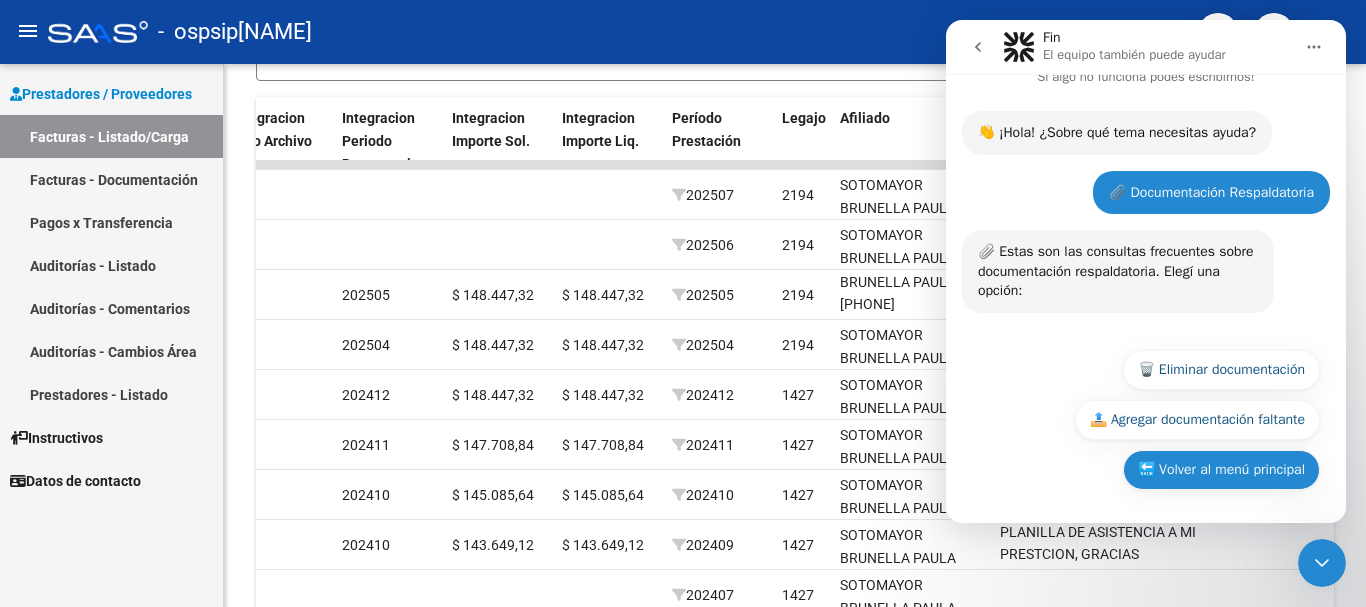 click on "🔙 Volver al menú principal" at bounding box center (1221, 470) 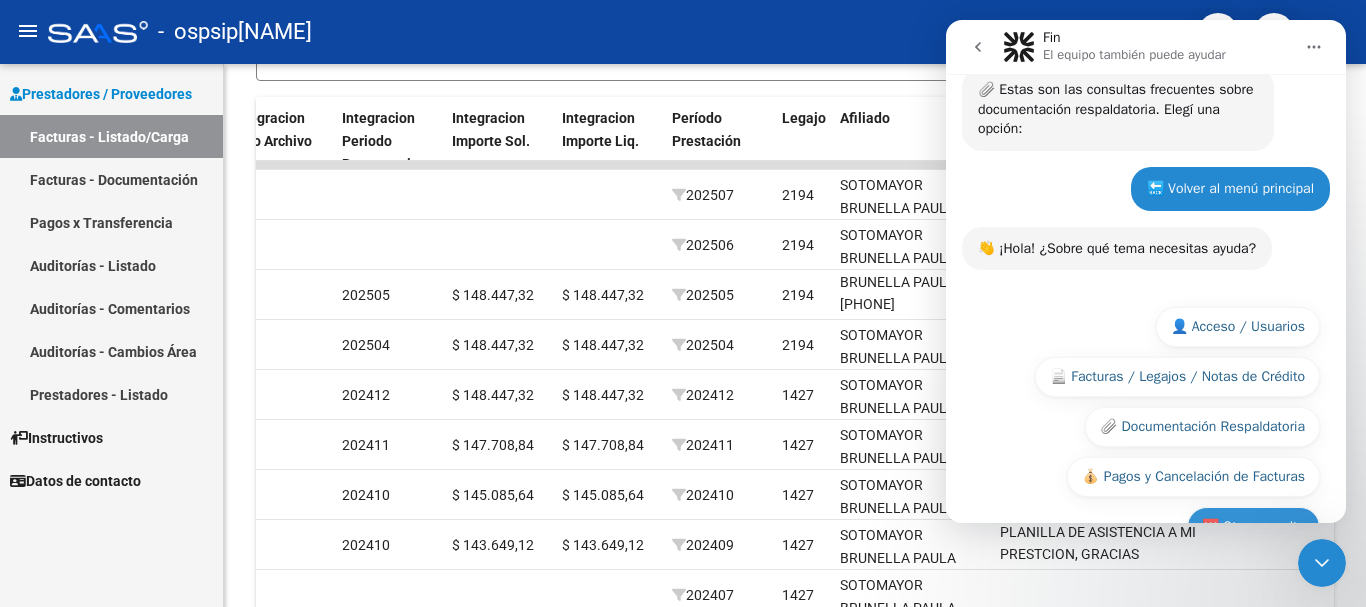 scroll, scrollTop: 264, scrollLeft: 0, axis: vertical 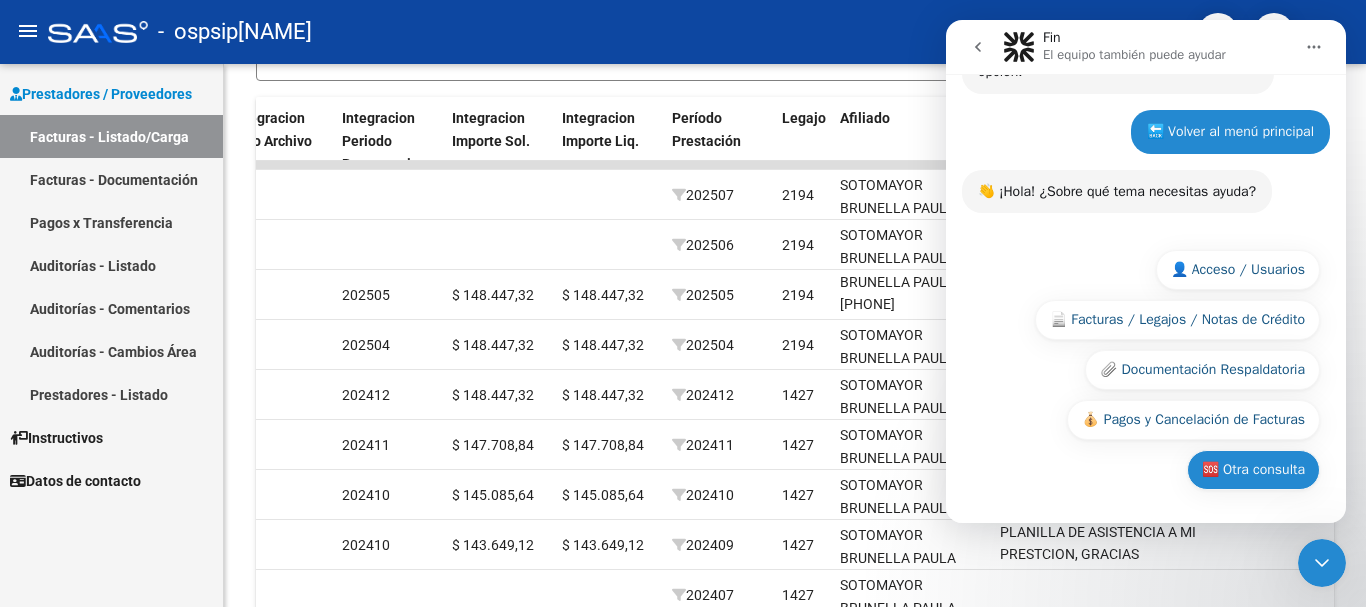 click on "🆘 Otra consulta" at bounding box center [1253, 470] 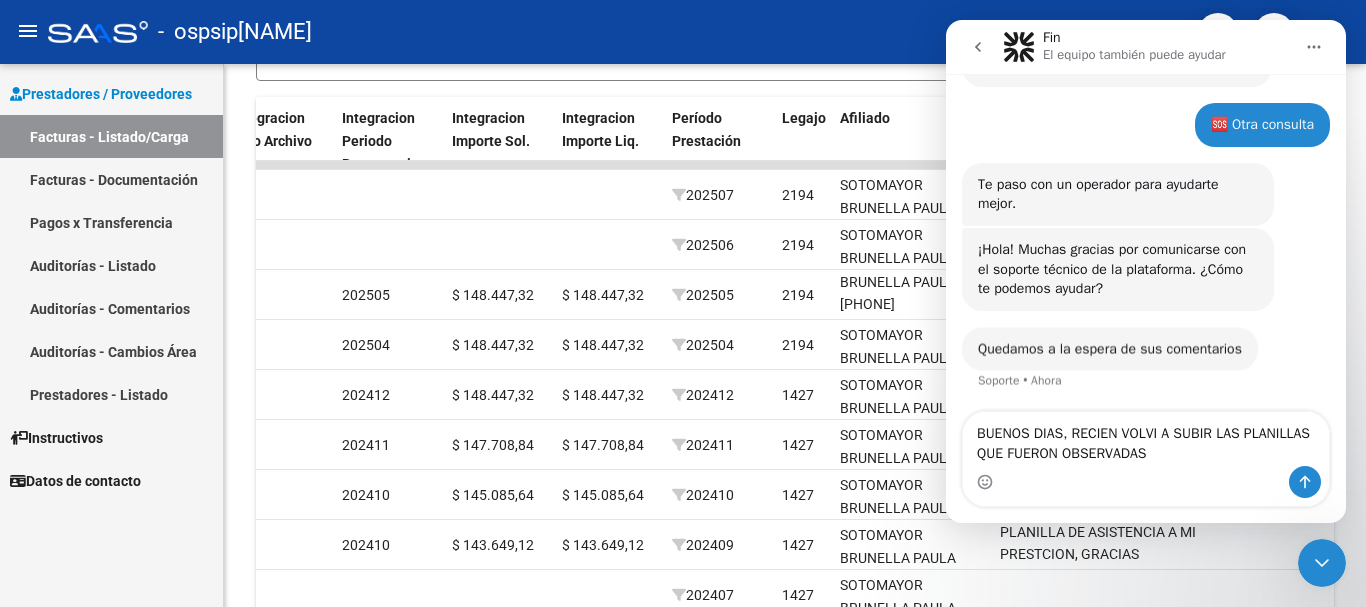 scroll, scrollTop: 390, scrollLeft: 0, axis: vertical 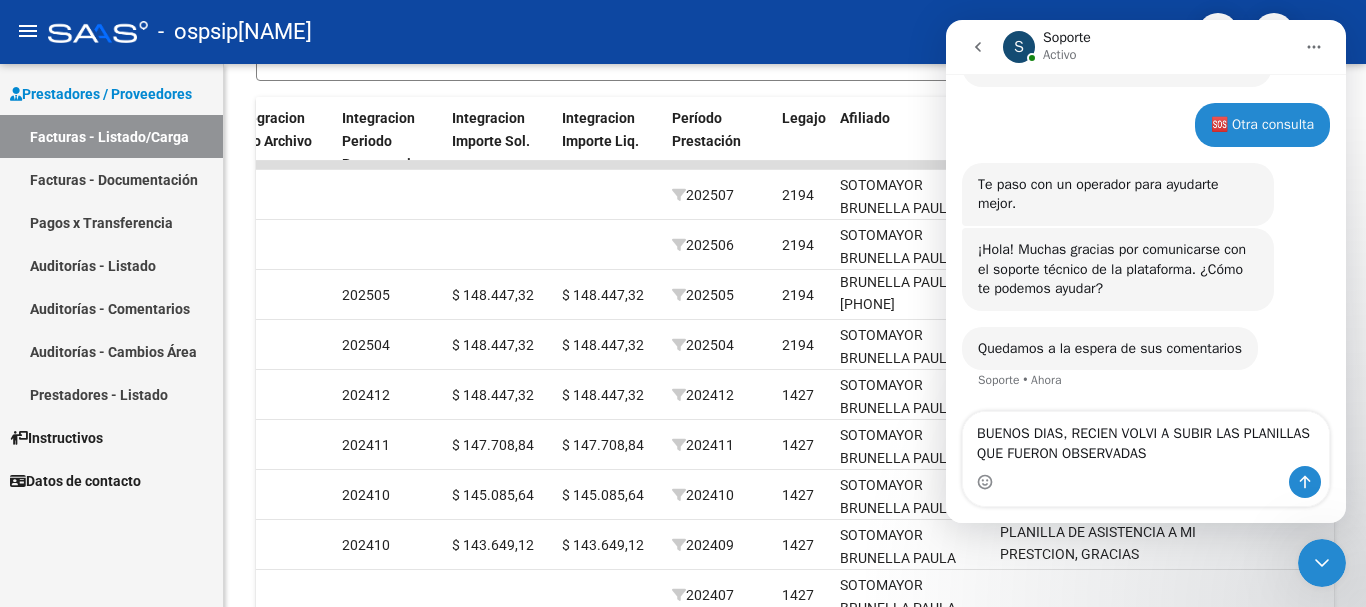 type on "BUENOS DIAS, RECIEN VOLVI A SUBIR LAS PLANILLAS QUE FUERON OBSERVADAS" 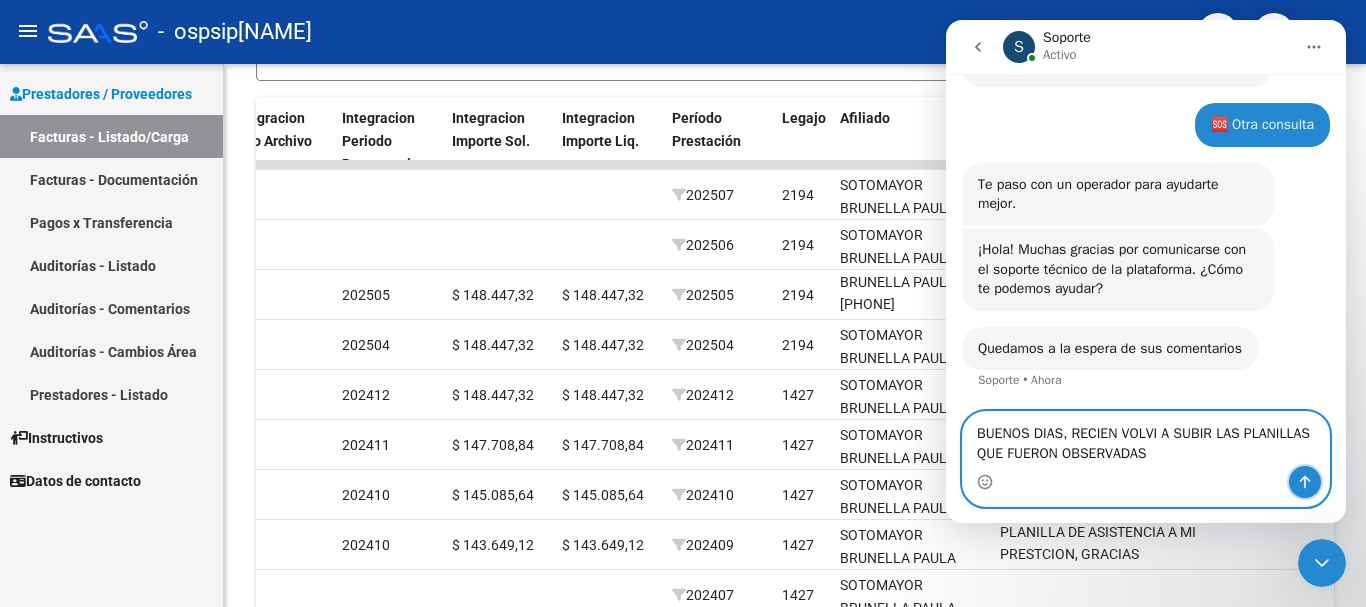 click at bounding box center (1305, 482) 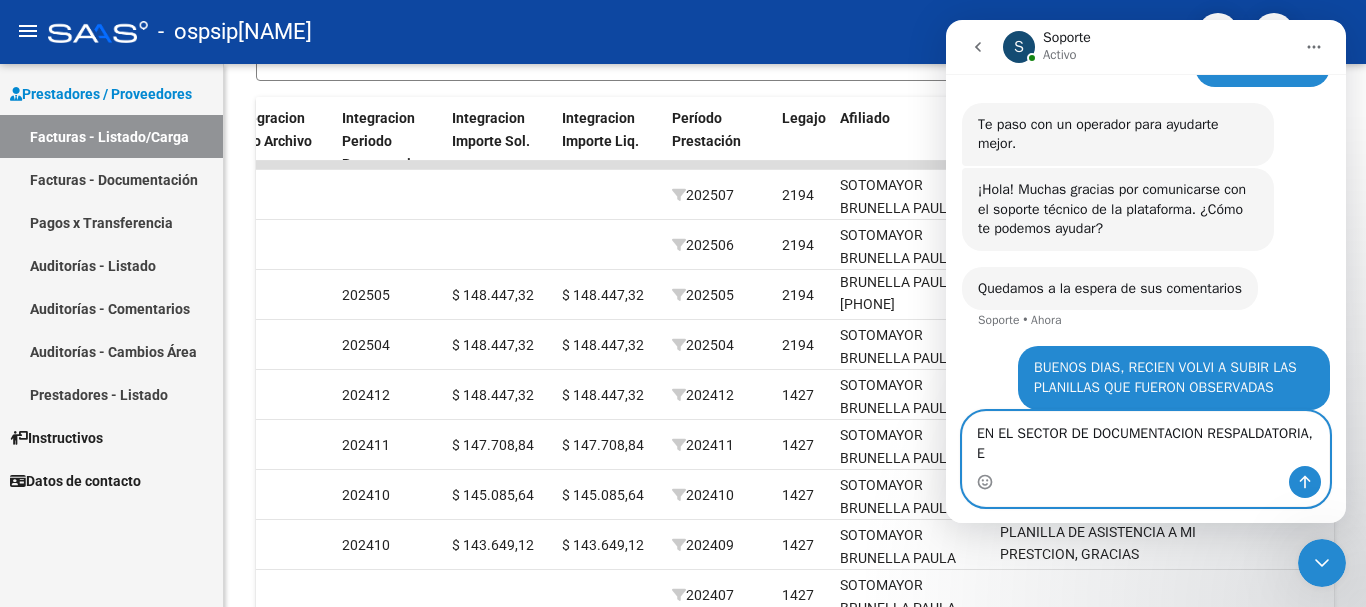 scroll, scrollTop: 470, scrollLeft: 0, axis: vertical 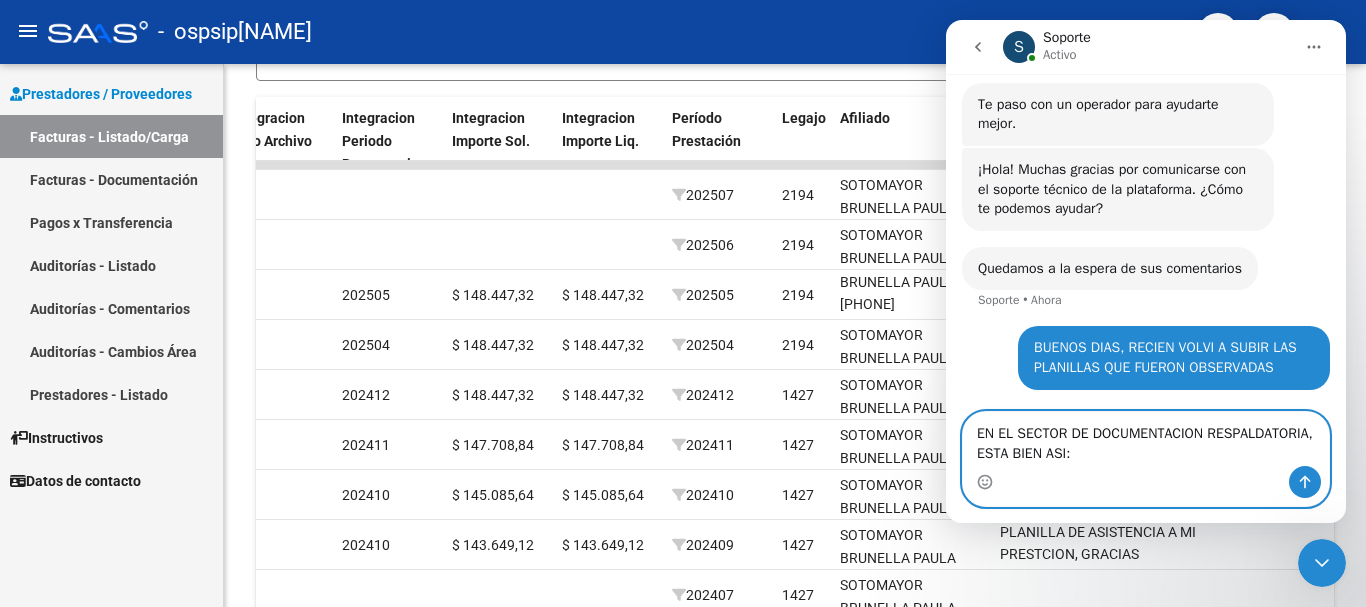 type on "EN EL SECTOR DE DOCUMENTACION RESPALDATORIA, ESTA BIEN ASI:?" 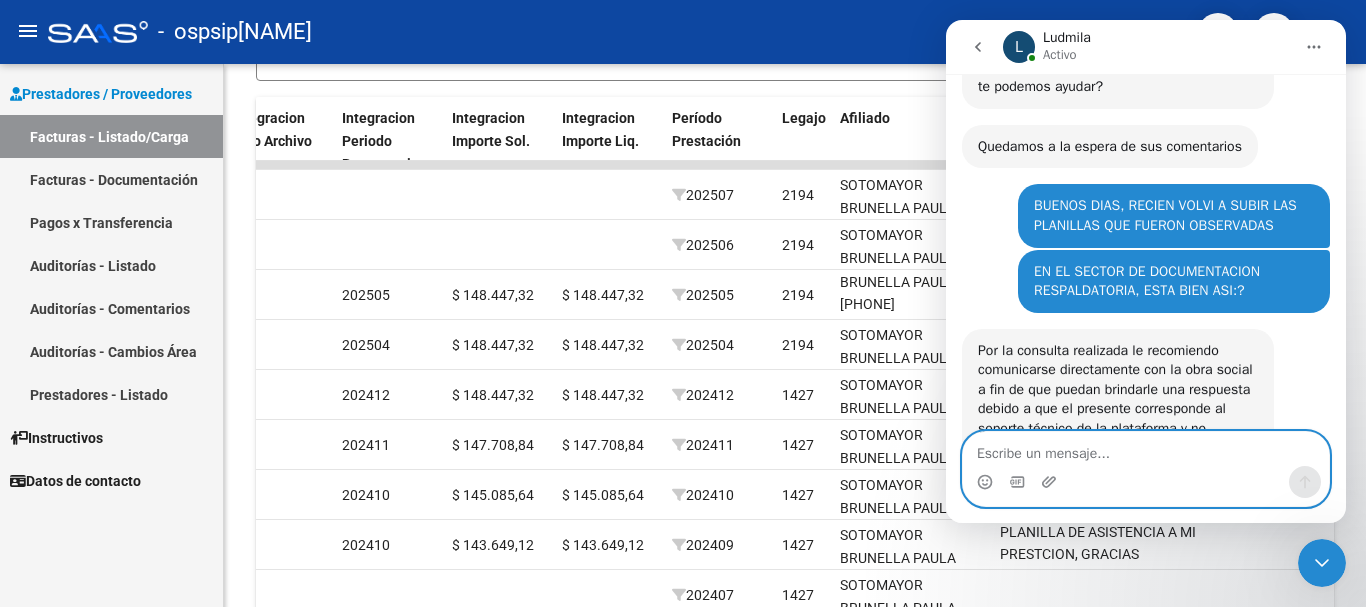 scroll, scrollTop: 790, scrollLeft: 0, axis: vertical 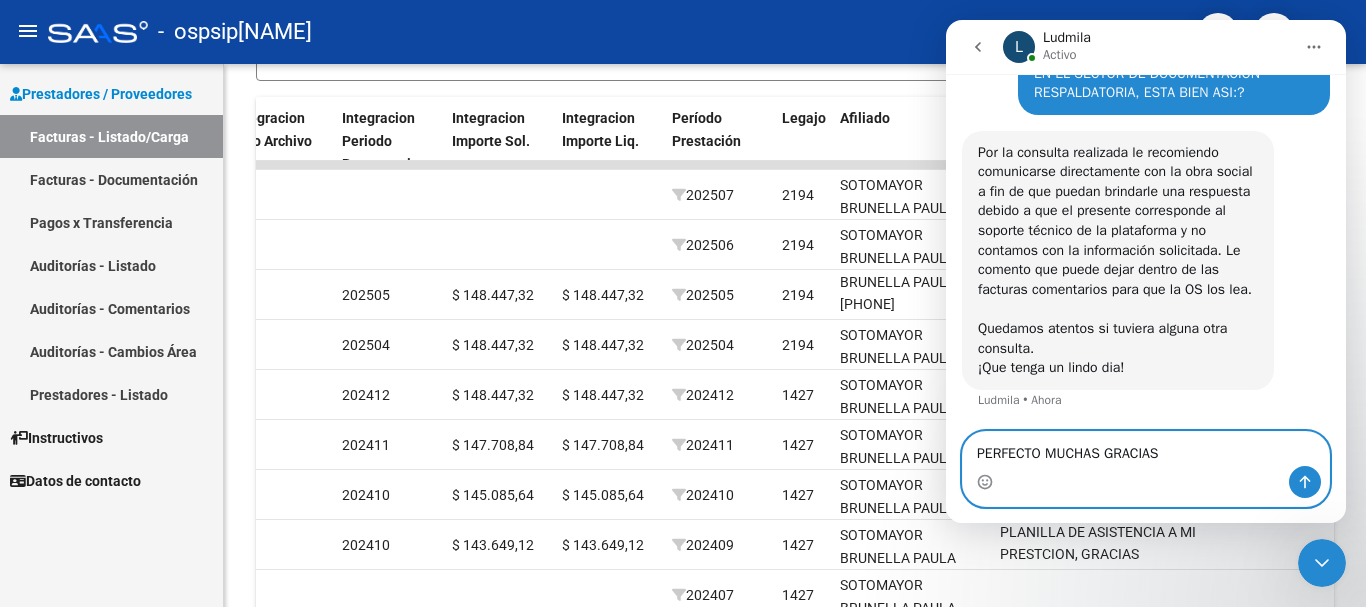 type on "PERFECTO MUCHAS GRACIAS!" 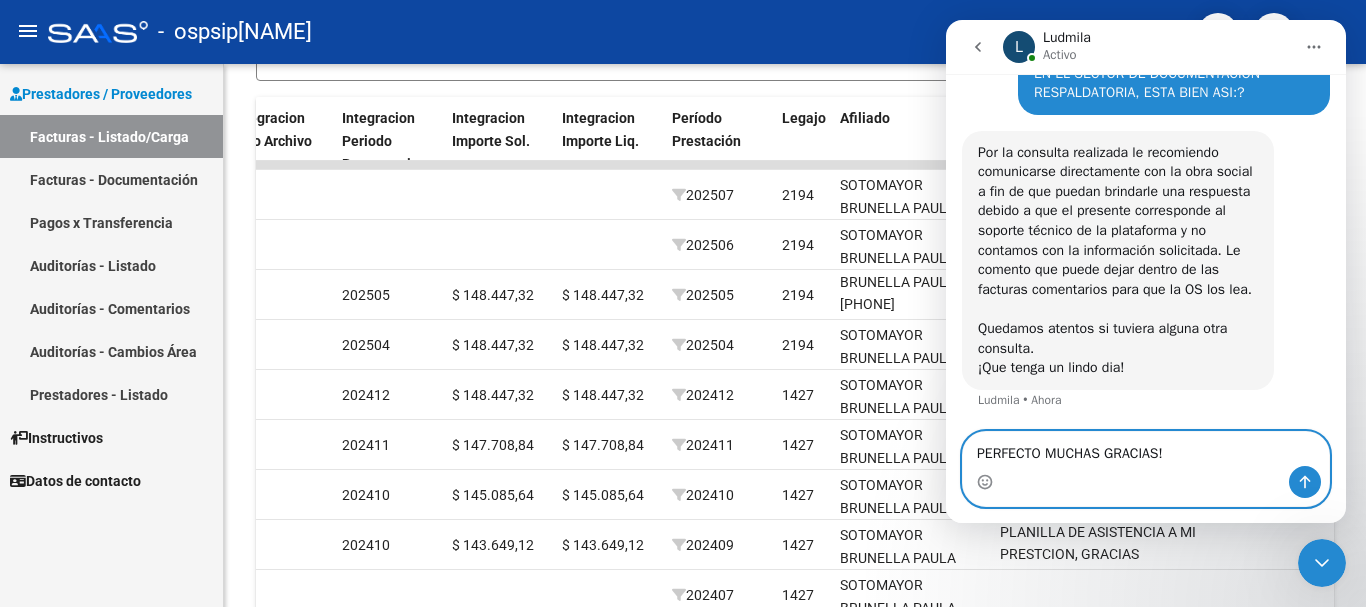 type 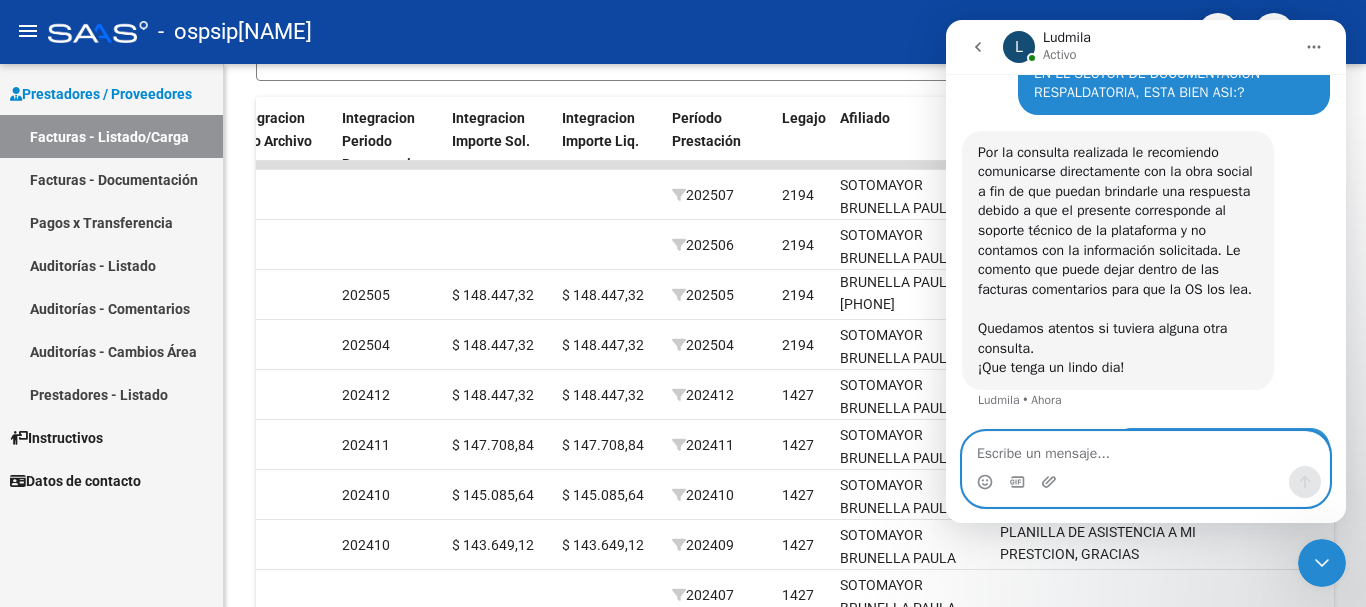 scroll, scrollTop: 849, scrollLeft: 0, axis: vertical 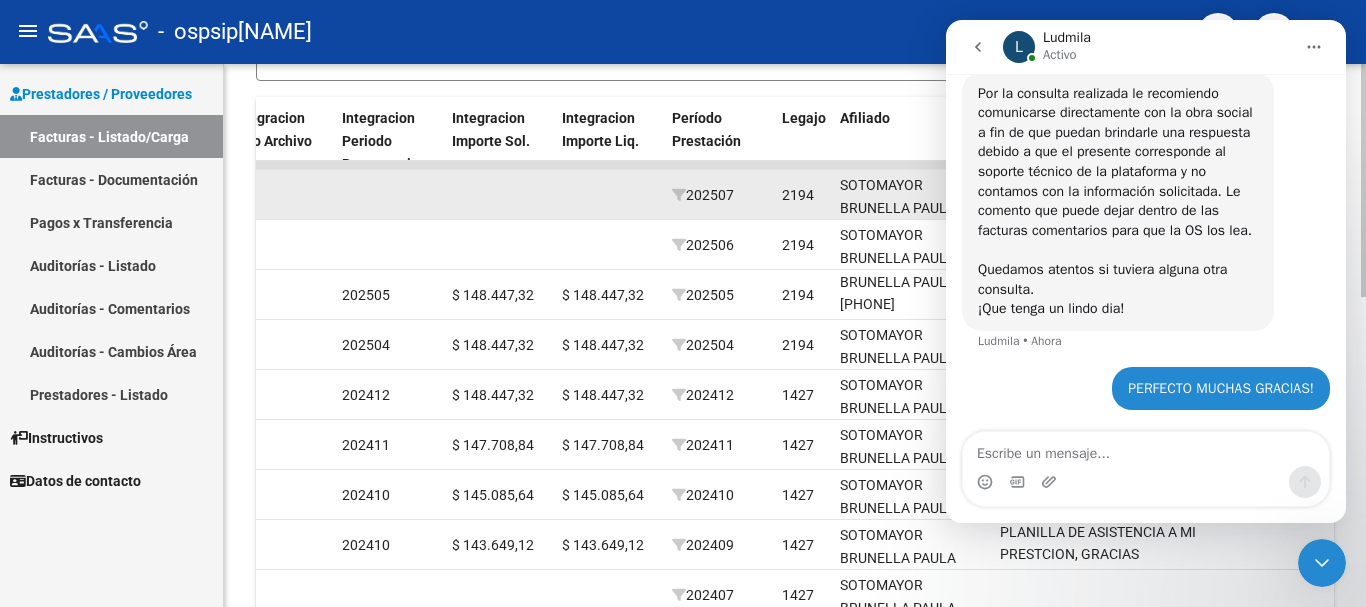 click 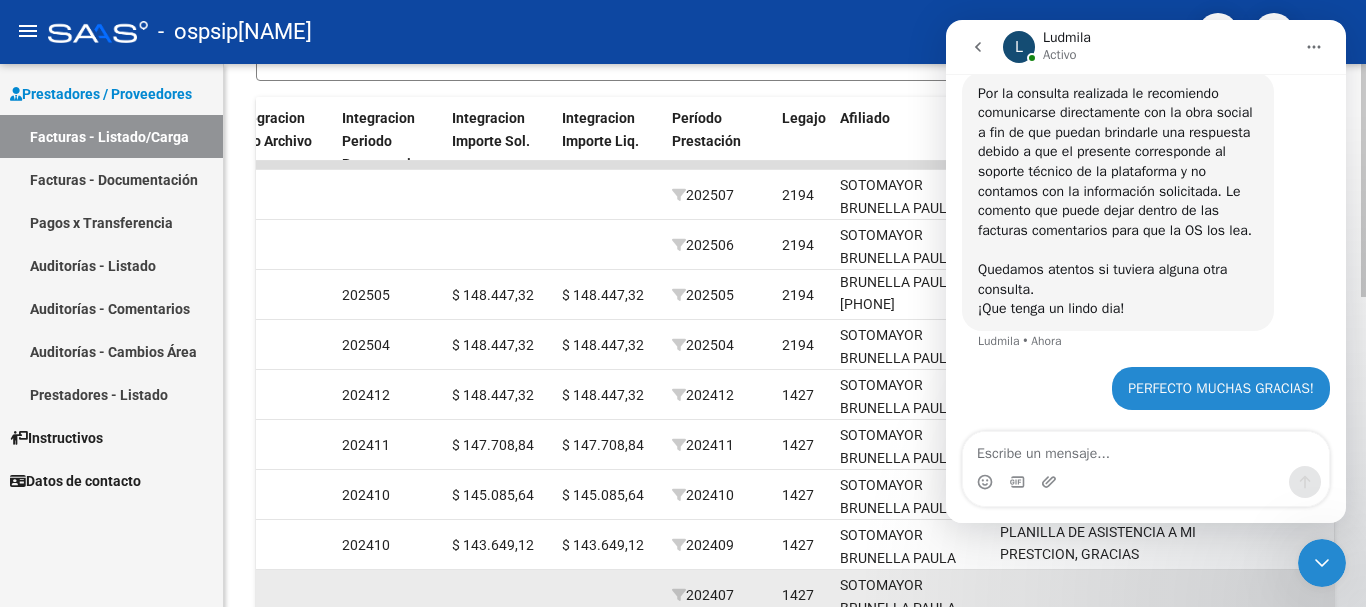 click 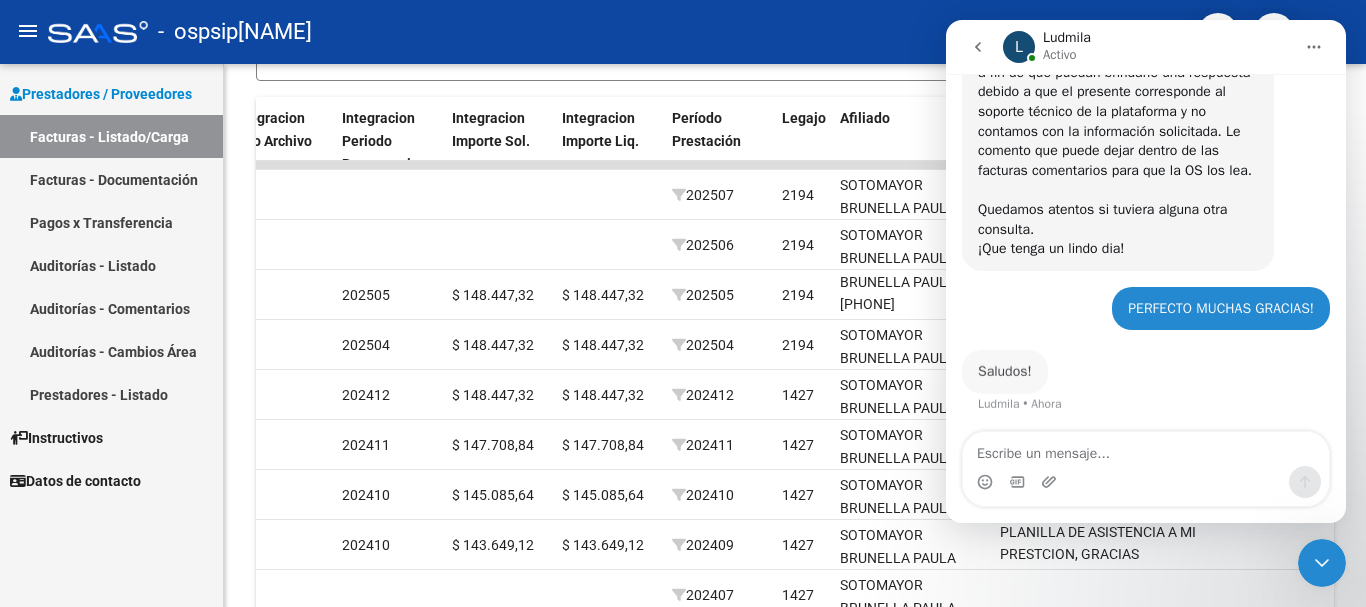 scroll, scrollTop: 909, scrollLeft: 0, axis: vertical 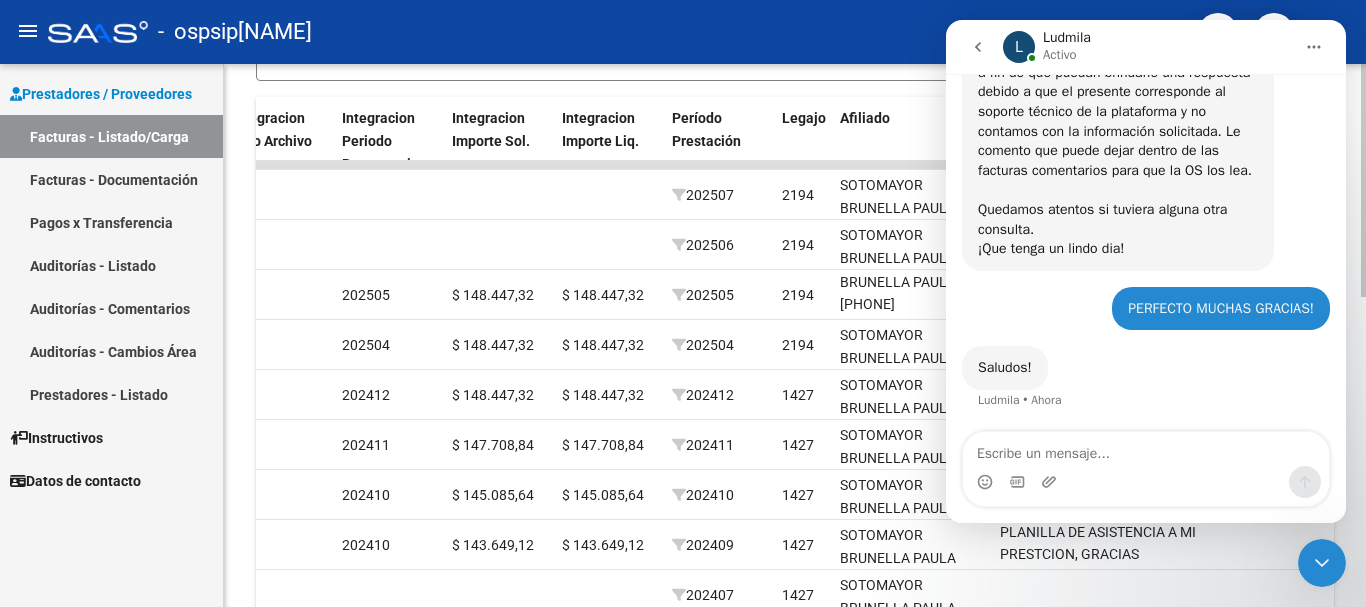 click on "Afiliado" 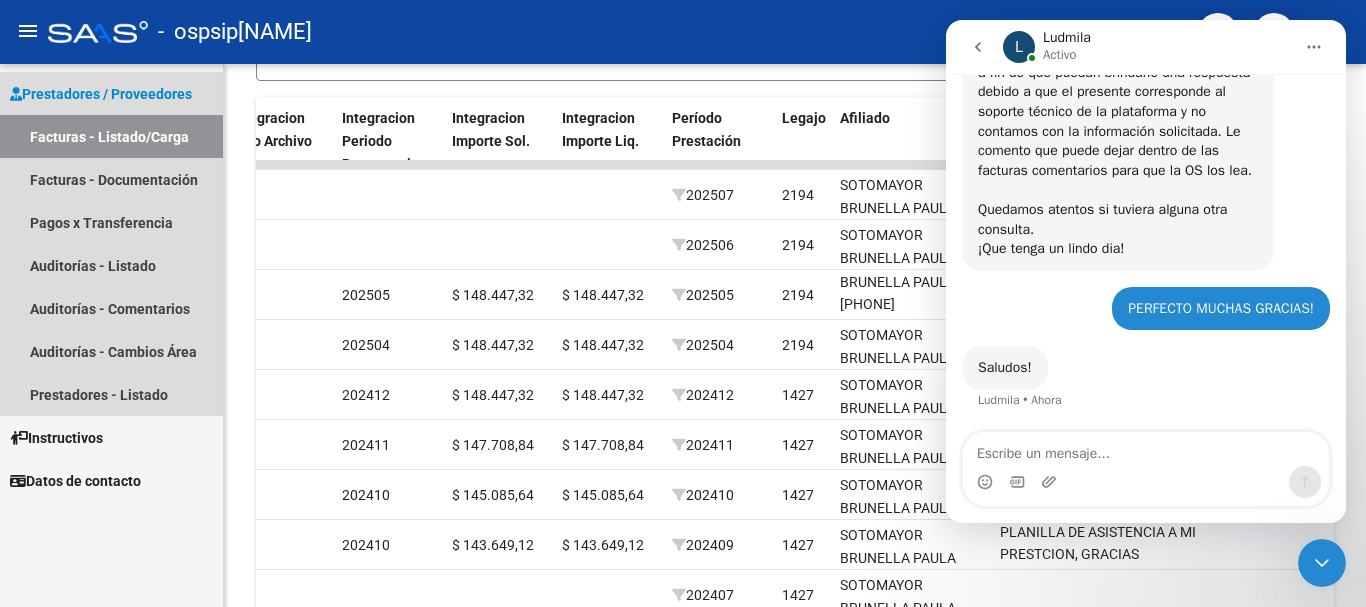click on "Facturas - Listado/Carga" at bounding box center (111, 136) 